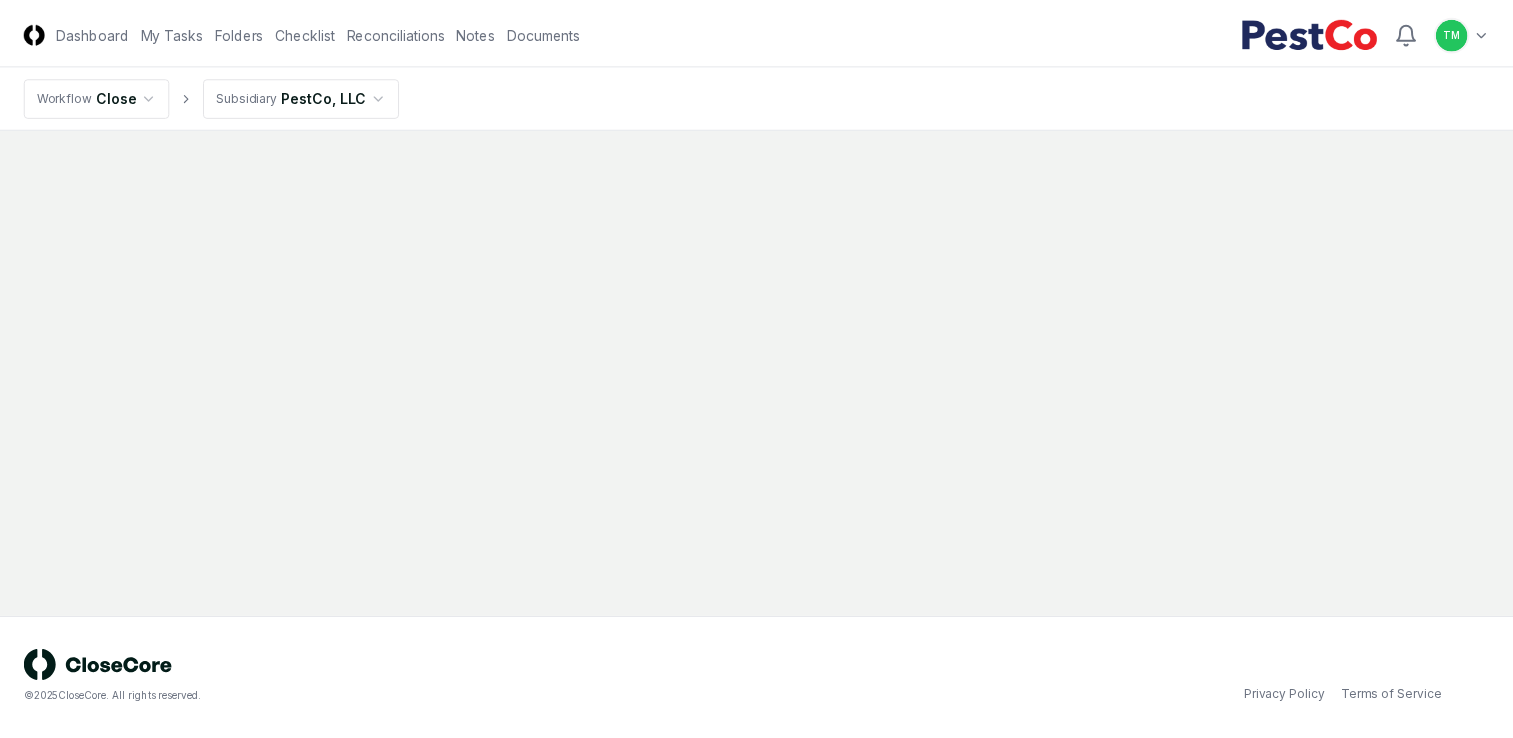 scroll, scrollTop: 0, scrollLeft: 0, axis: both 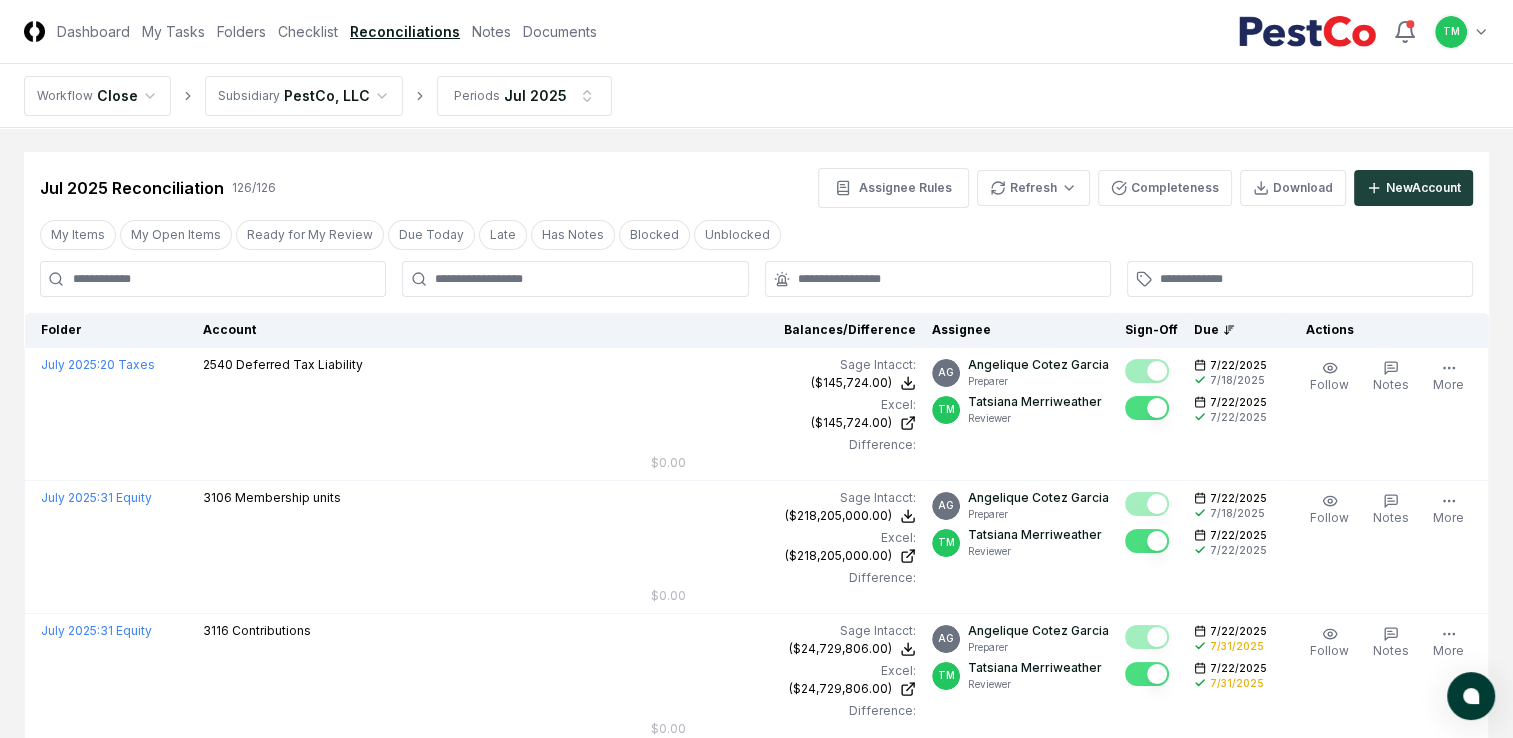 click on "CloseCore Dashboard My Tasks Folders Checklist Reconciliations Notes Documents Toggle navigation menu   TM Toggle user menu Workflow Close Subsidiary PestCo, LLC Periods Jul [YEAR] Cancel Reassign Jul [YEAR] Reconciliation 126 / 126 Assignee Rules Refresh Completeness Download New  Account My Items My Open Items Ready for My Review Due Today Late Has Notes Blocked Unblocked Clear Filter Folder Account Balances/Difference Per  Sage Intacct Per Excel Difference Assignee Sign-Off   Due Actions July [YEAR] :   20 Taxes 2540   Deferred Tax Liability Sage Intacct : ($145,724.00) Excel: ($145,724.00) Difference: $0.00 ($145,724.00) ($145,724.00) $0.00 AG Angelique Cotez Garcia Preparer TM Tatsiana Merriweather Reviewer 7/22/[YEAR] 7/18/[YEAR] 7/22/[YEAR] 7/22/[YEAR] Follow Notes Edit Task More July [YEAR] :   31 Equity 3106   Membership units Sage Intacct : ($218,205,000.00) Excel: ($218,205,000.00) Difference: $0.00 ($218,205,000.00) ($218,205,000.00) $0.00 AG Angelique Cotez Garcia Preparer TM Tatsiana Merriweather Reviewer Notes" at bounding box center [756, 4137] 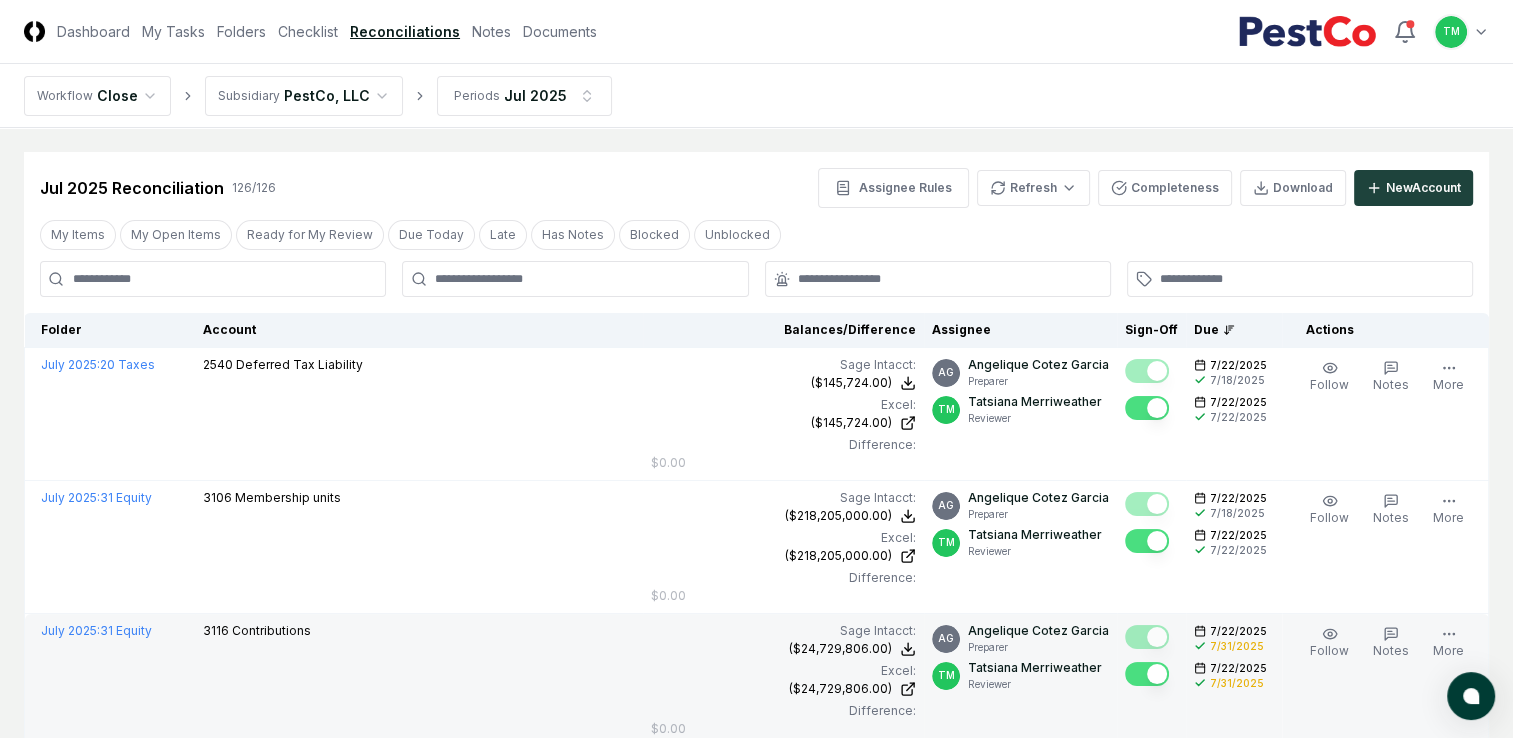 drag, startPoint x: 179, startPoint y: 234, endPoint x: 59, endPoint y: 719, distance: 499.62485 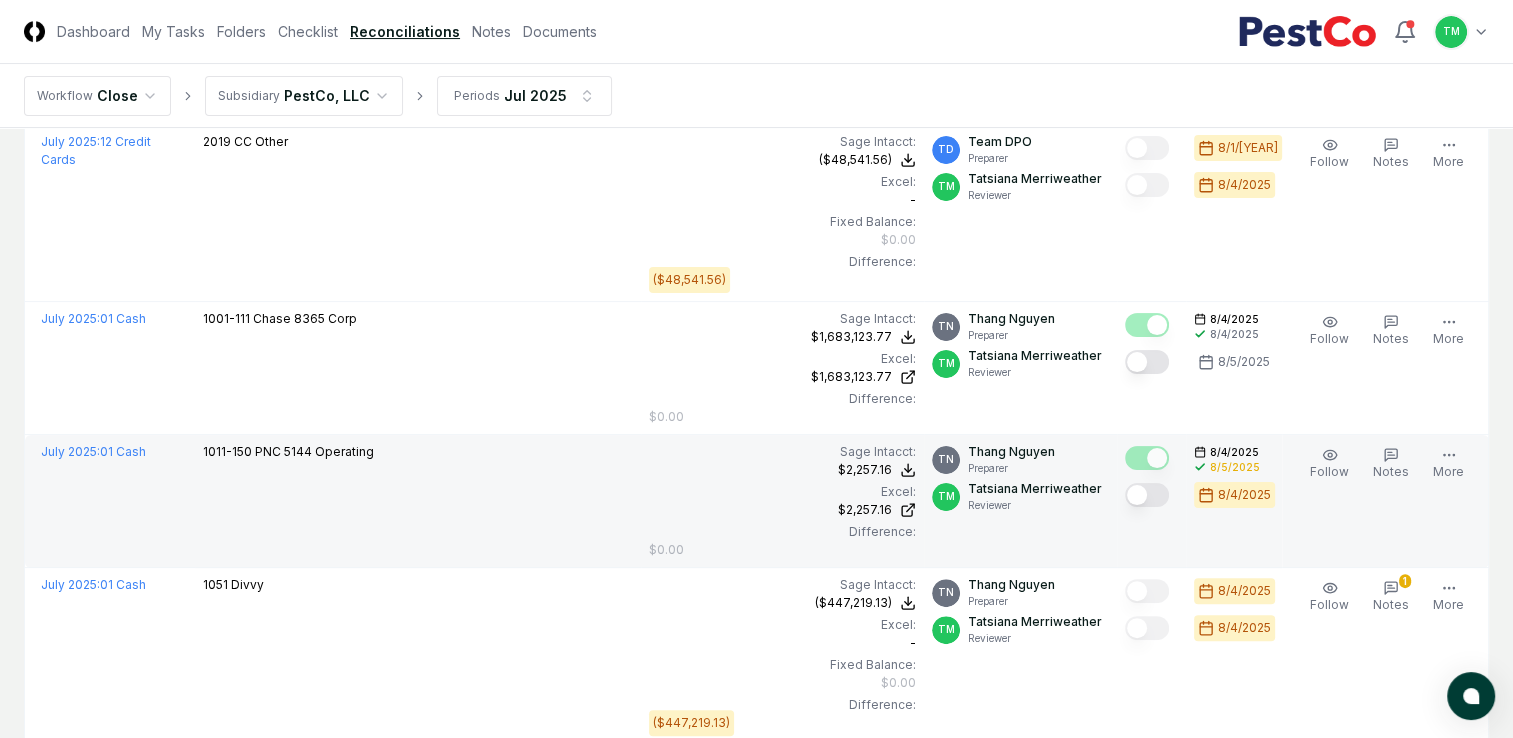 scroll, scrollTop: 600, scrollLeft: 0, axis: vertical 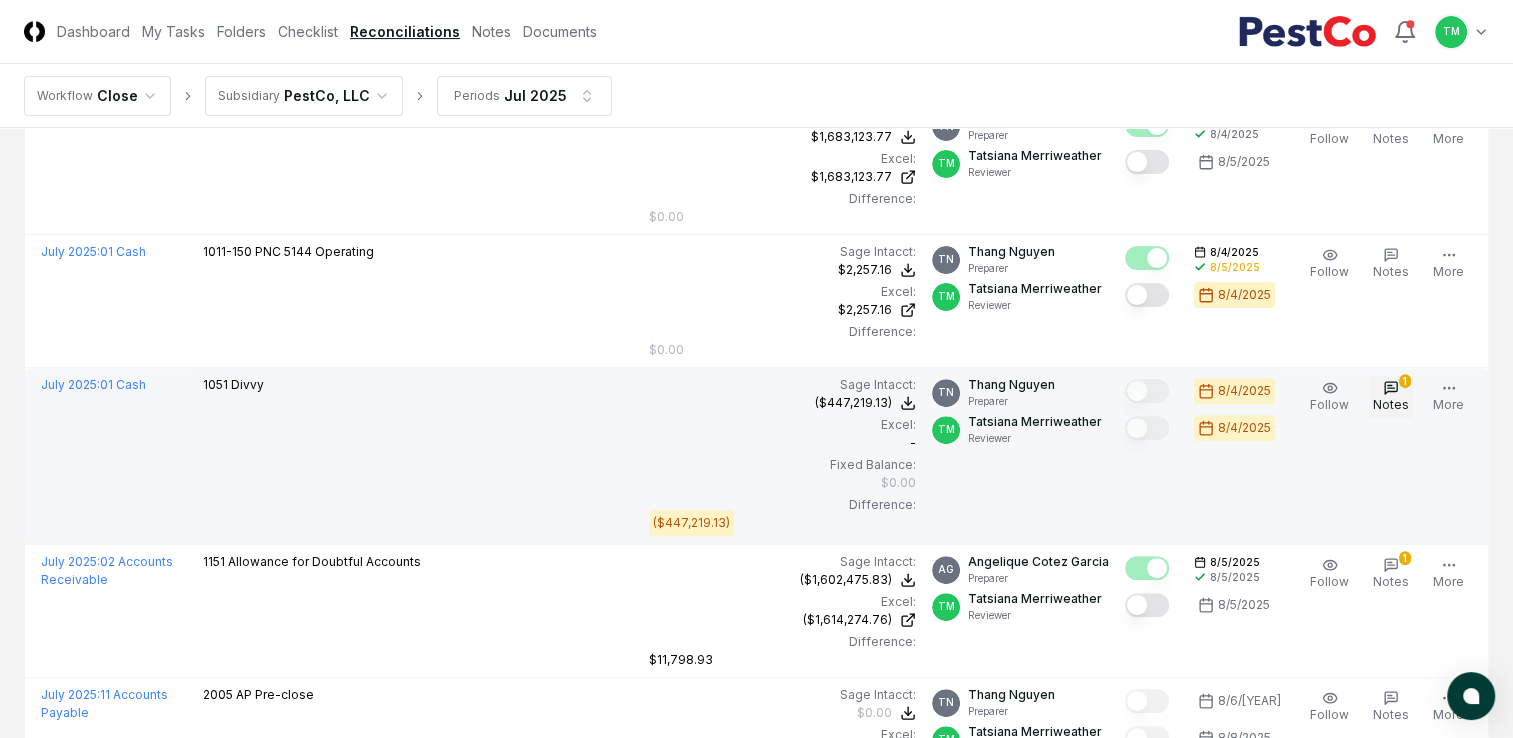 click 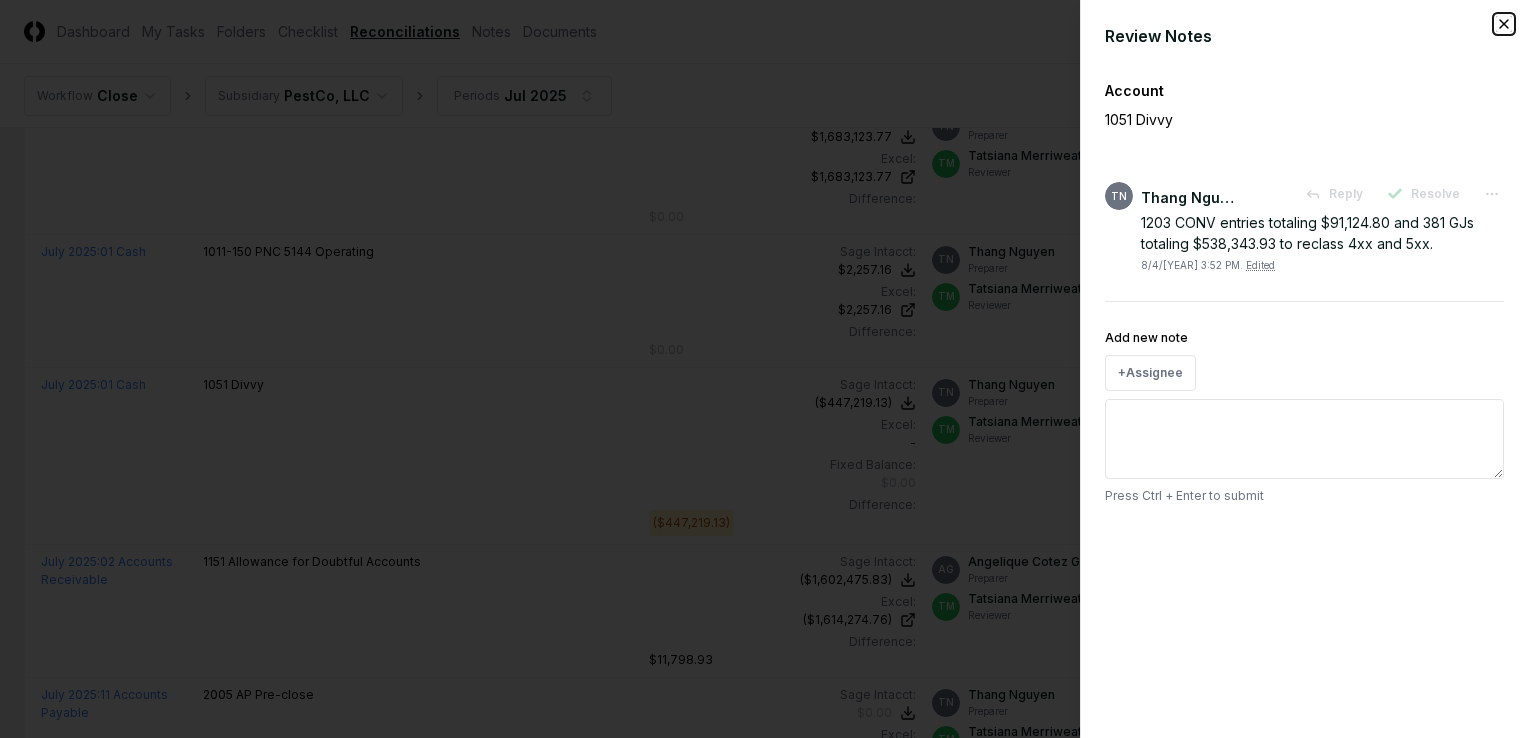 click 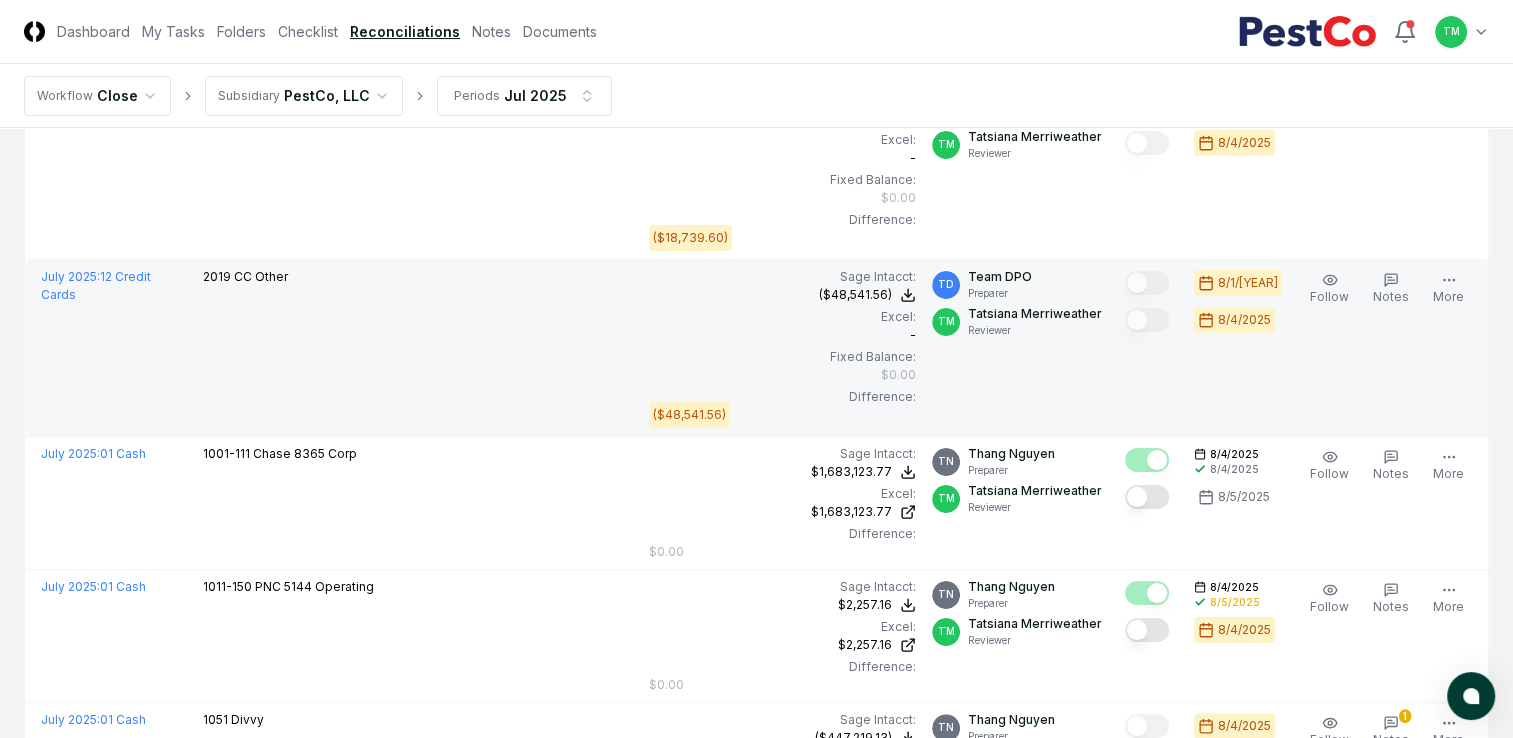 scroll, scrollTop: 400, scrollLeft: 0, axis: vertical 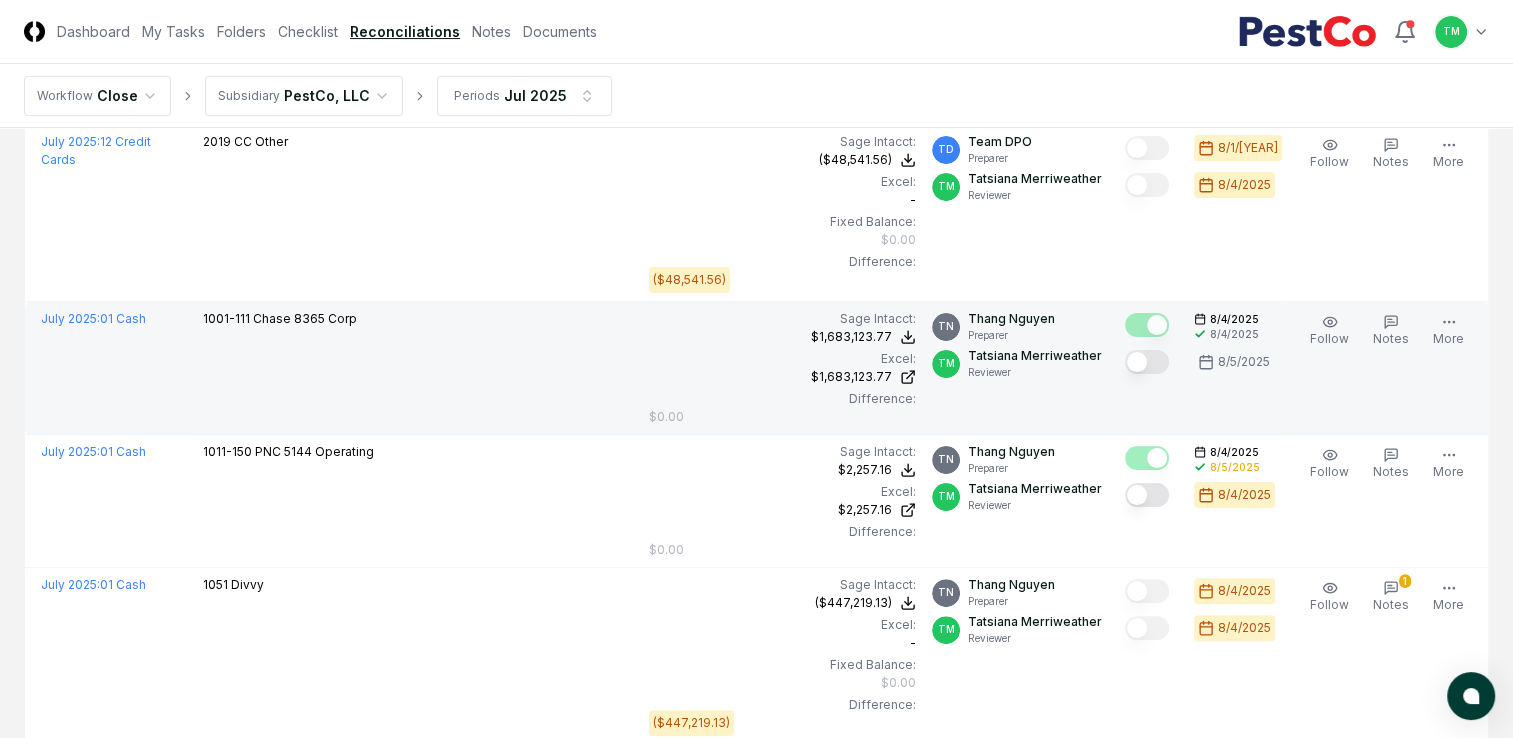 click at bounding box center [1147, 362] 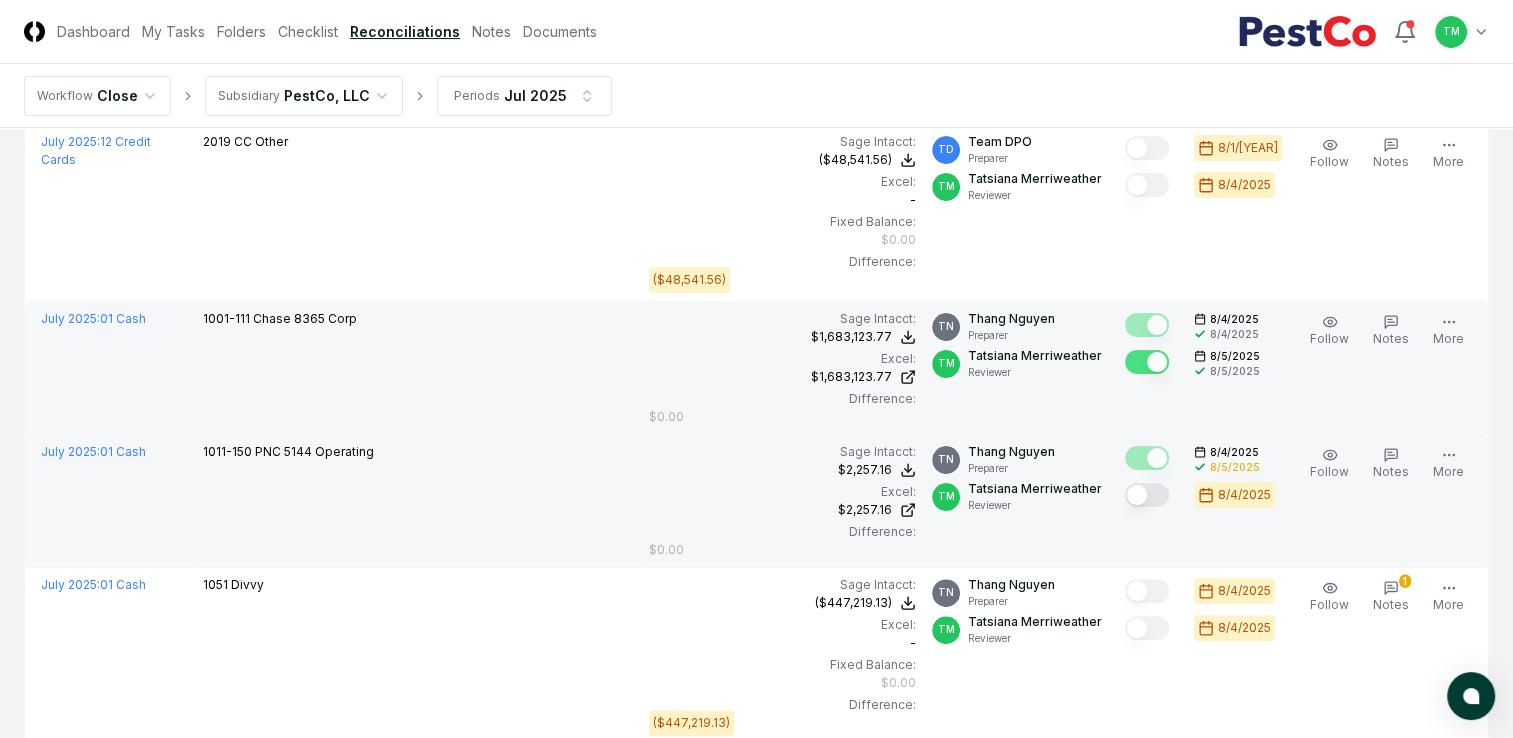 drag, startPoint x: 1164, startPoint y: 498, endPoint x: 1147, endPoint y: 548, distance: 52.810986 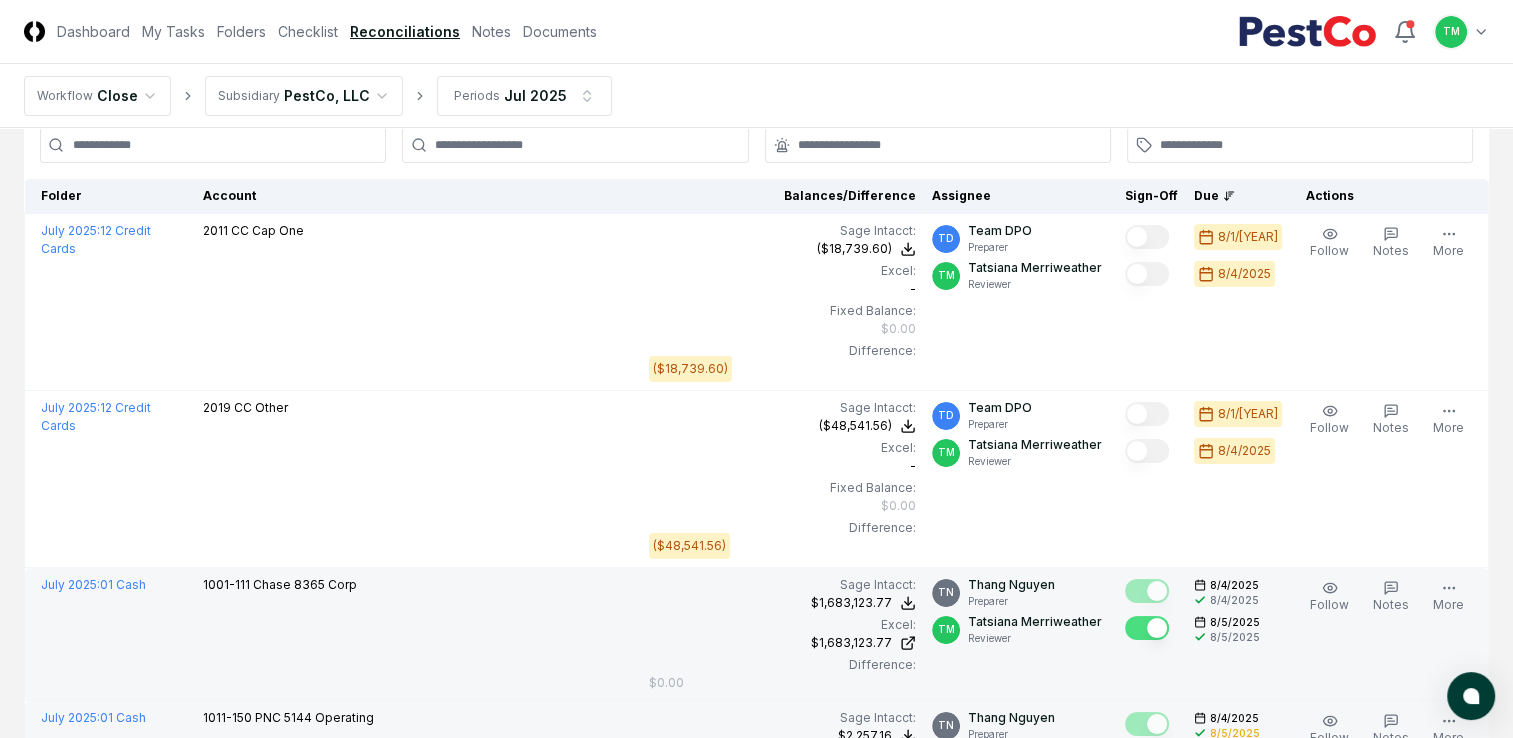 scroll, scrollTop: 100, scrollLeft: 0, axis: vertical 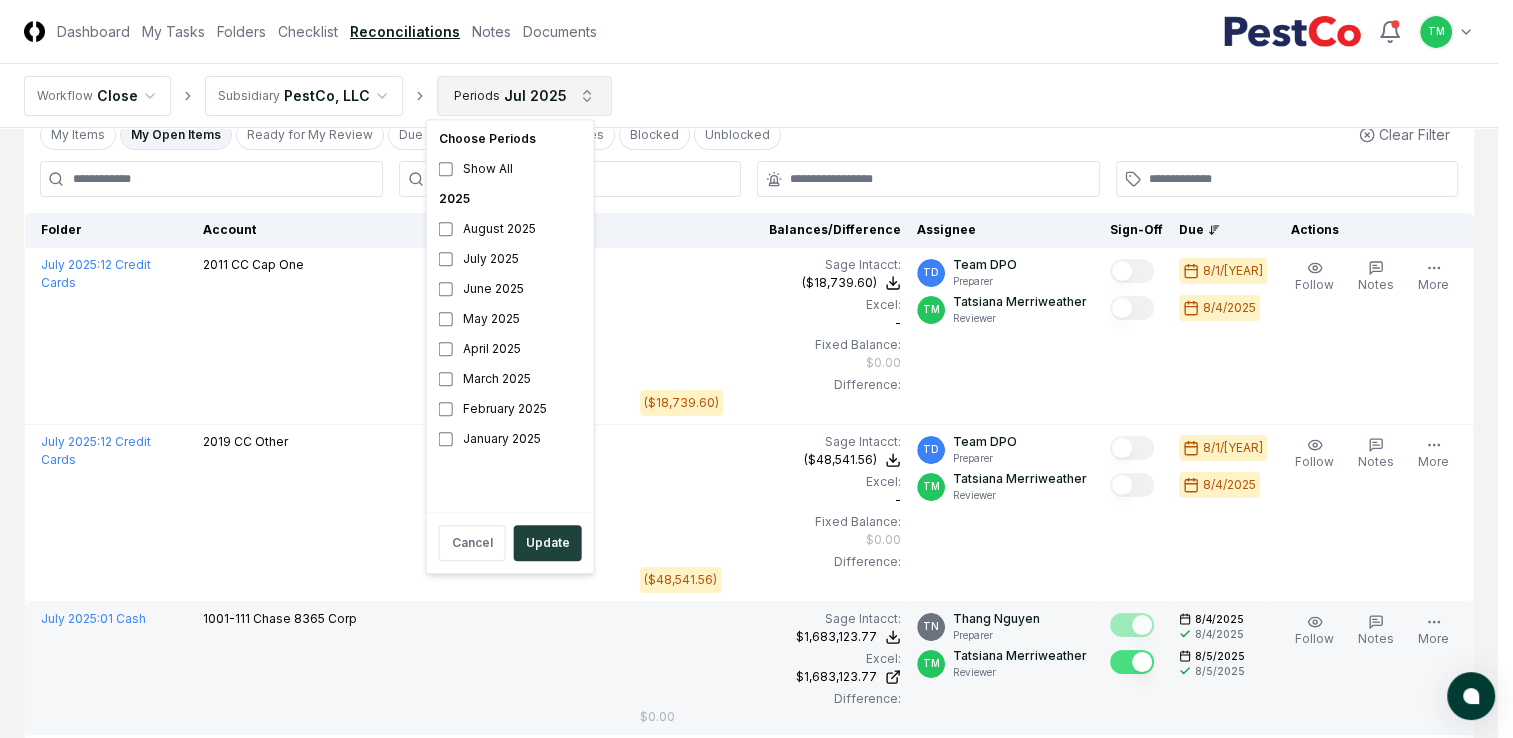 click on "CloseCore Dashboard My Tasks Folders Checklist Reconciliations Notes Documents Toggle navigation menu   TM Toggle user menu Workflow Close Subsidiary PestCo, LLC Periods Jul [YEAR] Cancel Reassign Jul [YEAR] Reconciliation 26 / 126 Assignee Rules Refresh Completeness Download New  Account My Items My Open Items Ready for My Review Due Today Late Has Notes Blocked Unblocked Clear Filter Folder Account Balances/Difference Per  Sage Intacct Per Excel Difference Assignee Sign-Off   Due Actions July [YEAR] :   12 Credit Cards 2011   CC Cap One Sage Intacct : ($18,739.60) Excel: - Fixed Balance: $0.00 Difference: ($18,739.60) ($18,739.60) $0.00 ($18,739.60) TD Team DPO Preparer TM Tatsiana Merriweather Reviewer 8/1/[YEAR] 8/4/[YEAR] Follow Notes Edit Task More July [YEAR] :   12 Credit Cards 2019   CC Other Sage Intacct : ($48,541.56) Excel: - Fixed Balance: $0.00 Difference: ($48,541.56) ($48,541.56) $0.00 ($48,541.56) TD Team DPO Preparer TM Tatsiana Merriweather Reviewer 8/1/[YEAR] 8/4/[YEAR] Follow Notes Edit Task More :     :" at bounding box center (756, 1981) 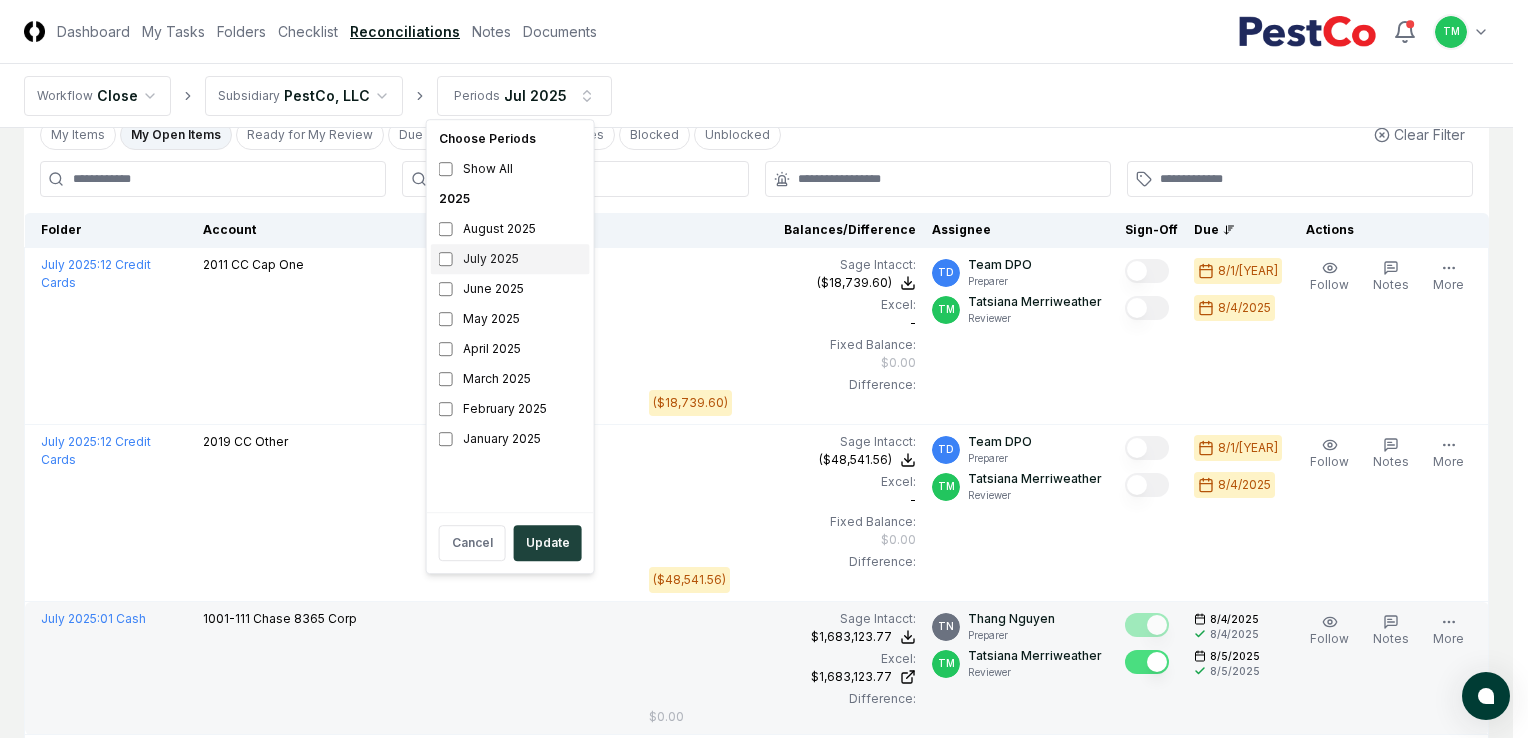 click on "July 2025" at bounding box center [510, 259] 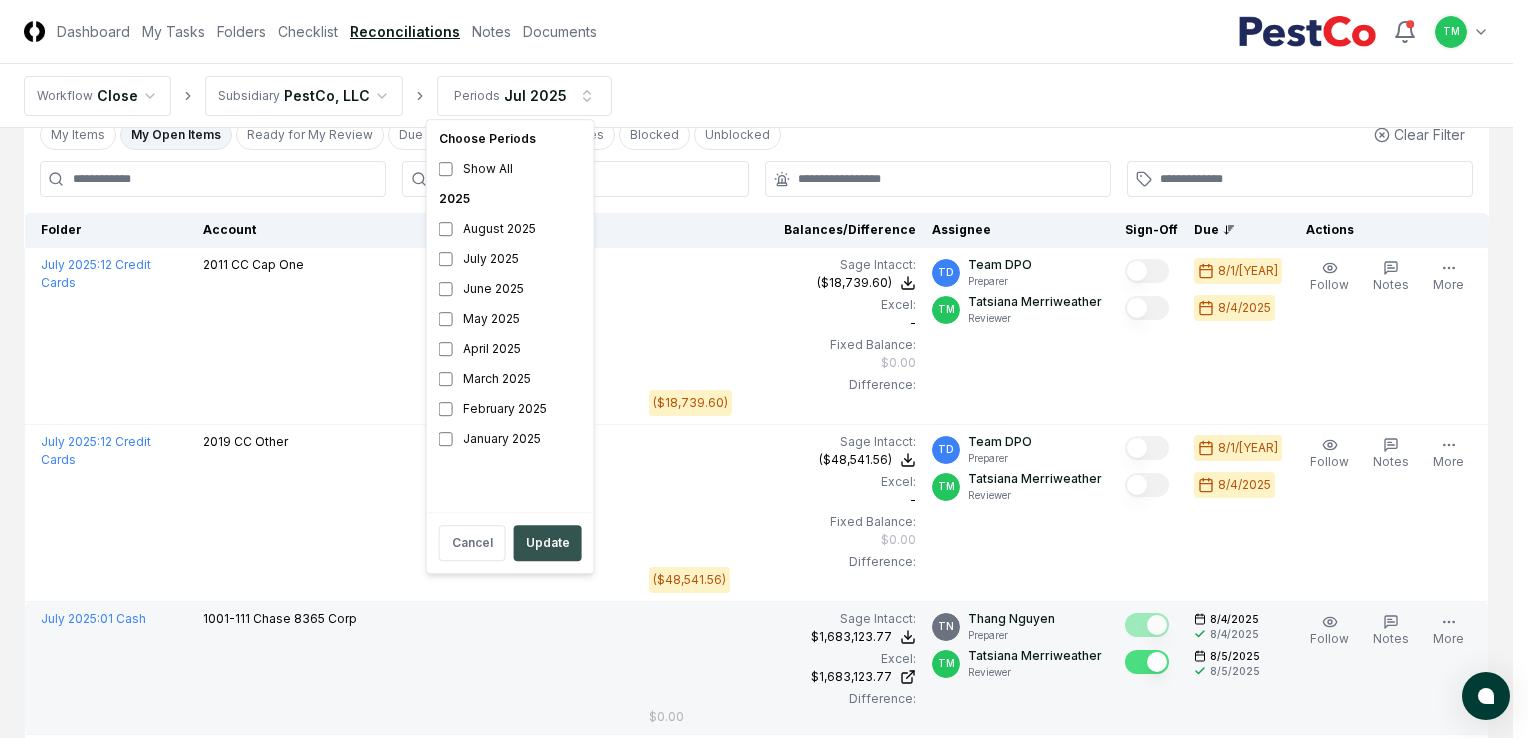 click on "Update" at bounding box center (548, 543) 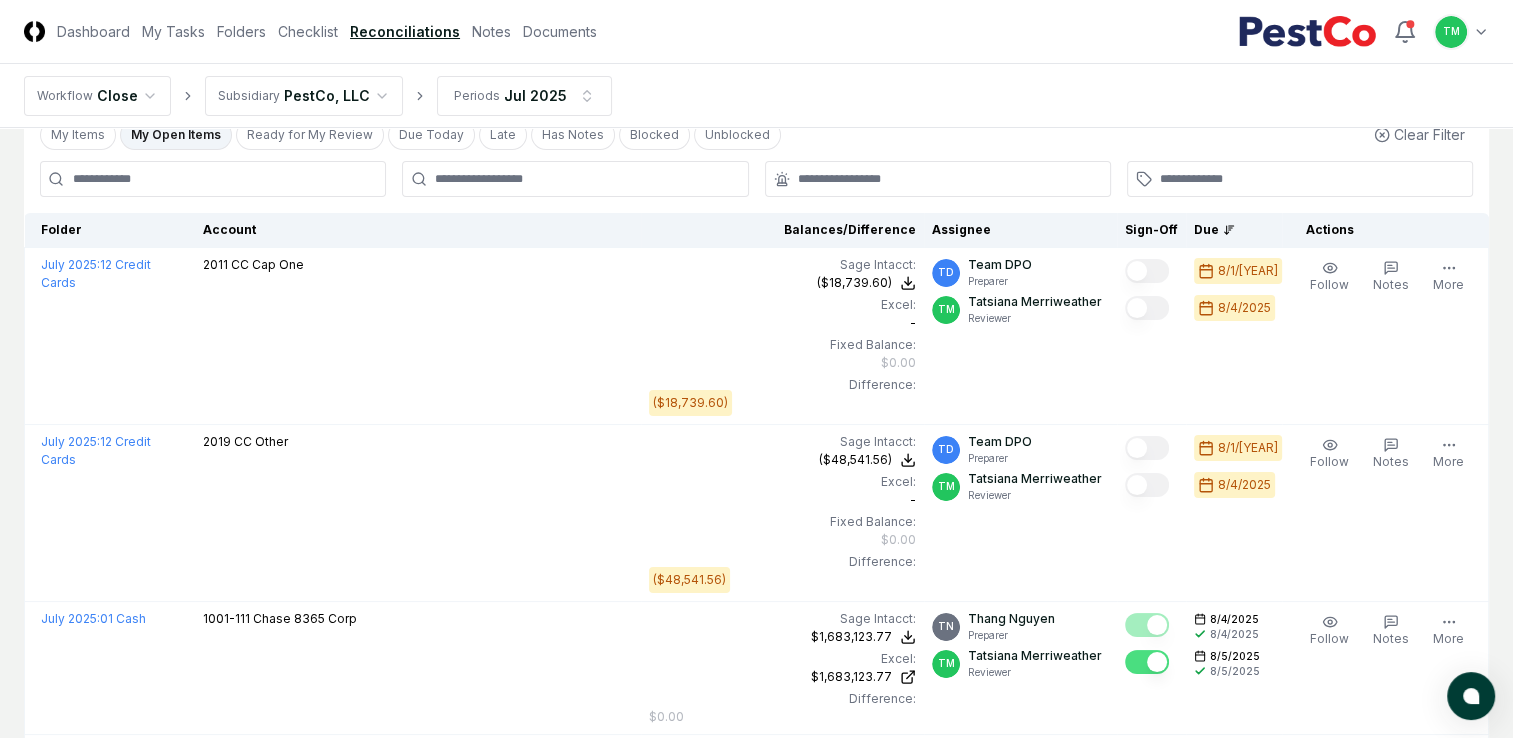 scroll, scrollTop: 0, scrollLeft: 0, axis: both 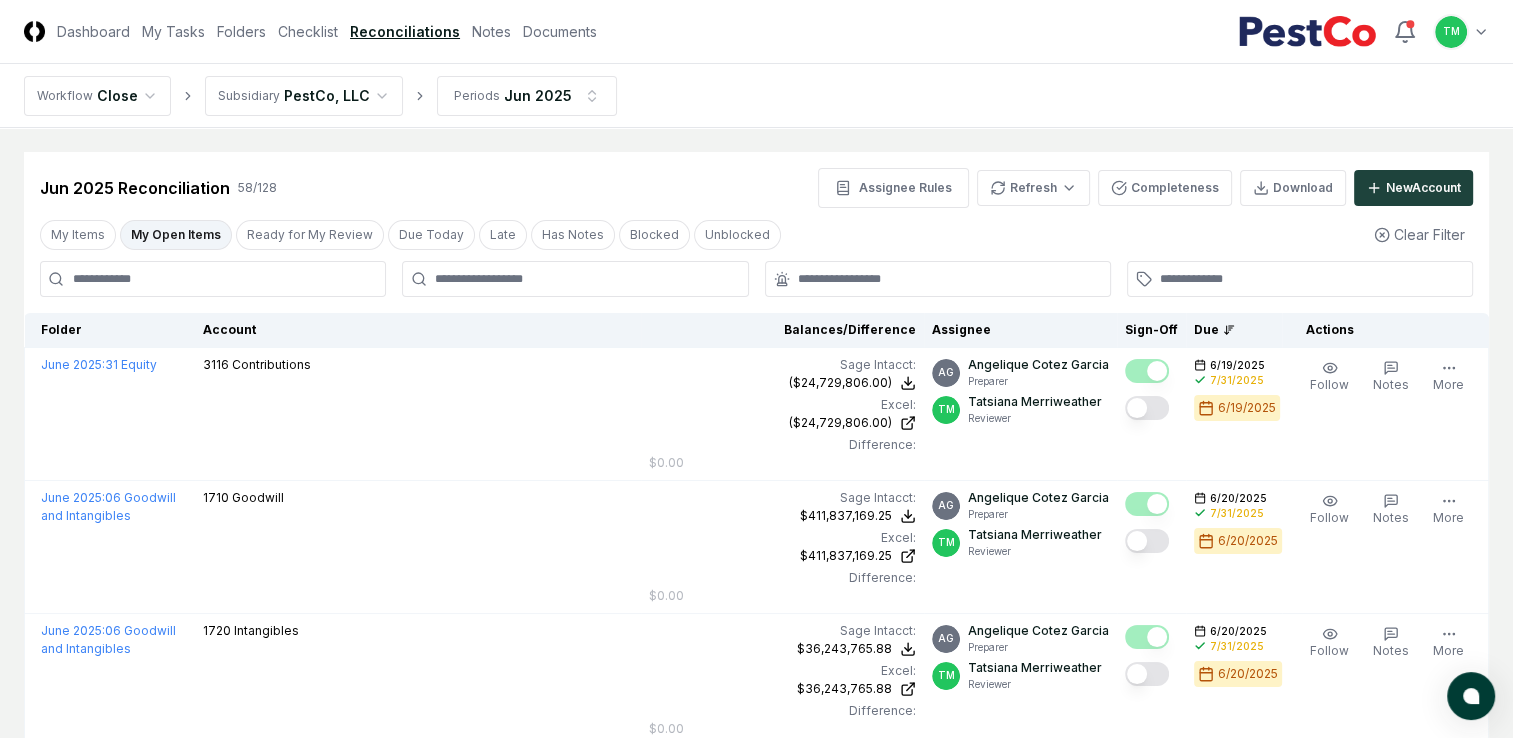 drag, startPoint x: 178, startPoint y: 226, endPoint x: 182, endPoint y: 281, distance: 55.145264 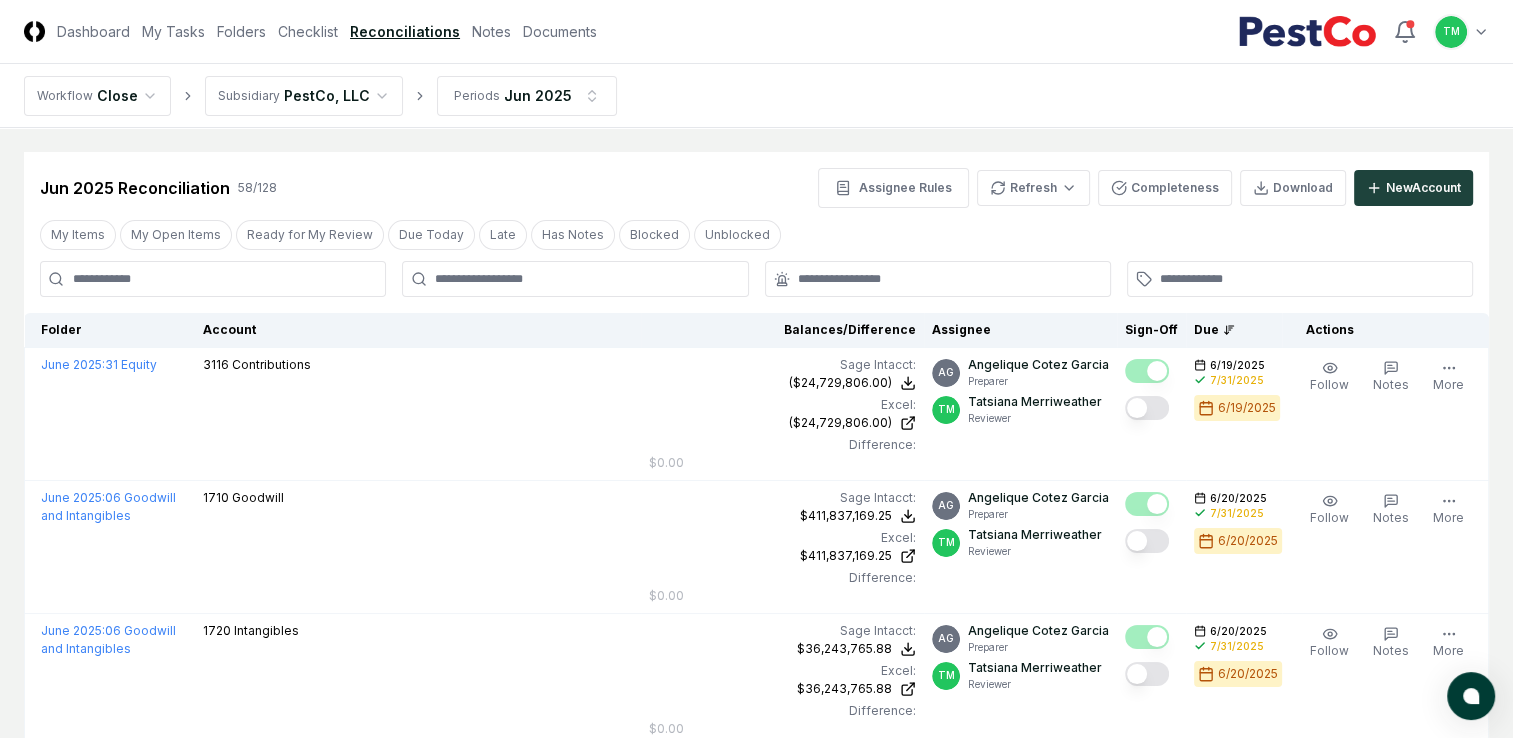 click at bounding box center (213, 279) 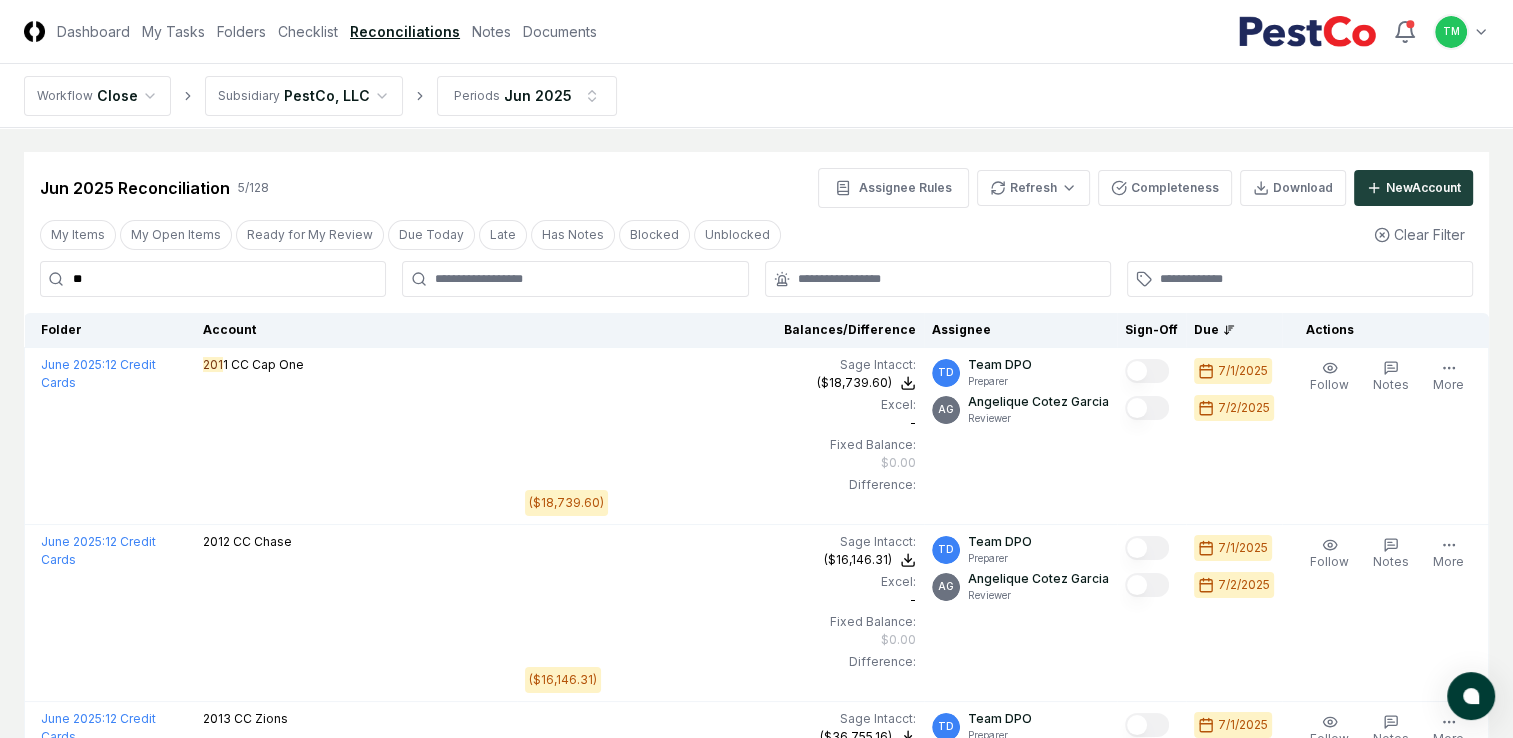 type on "*" 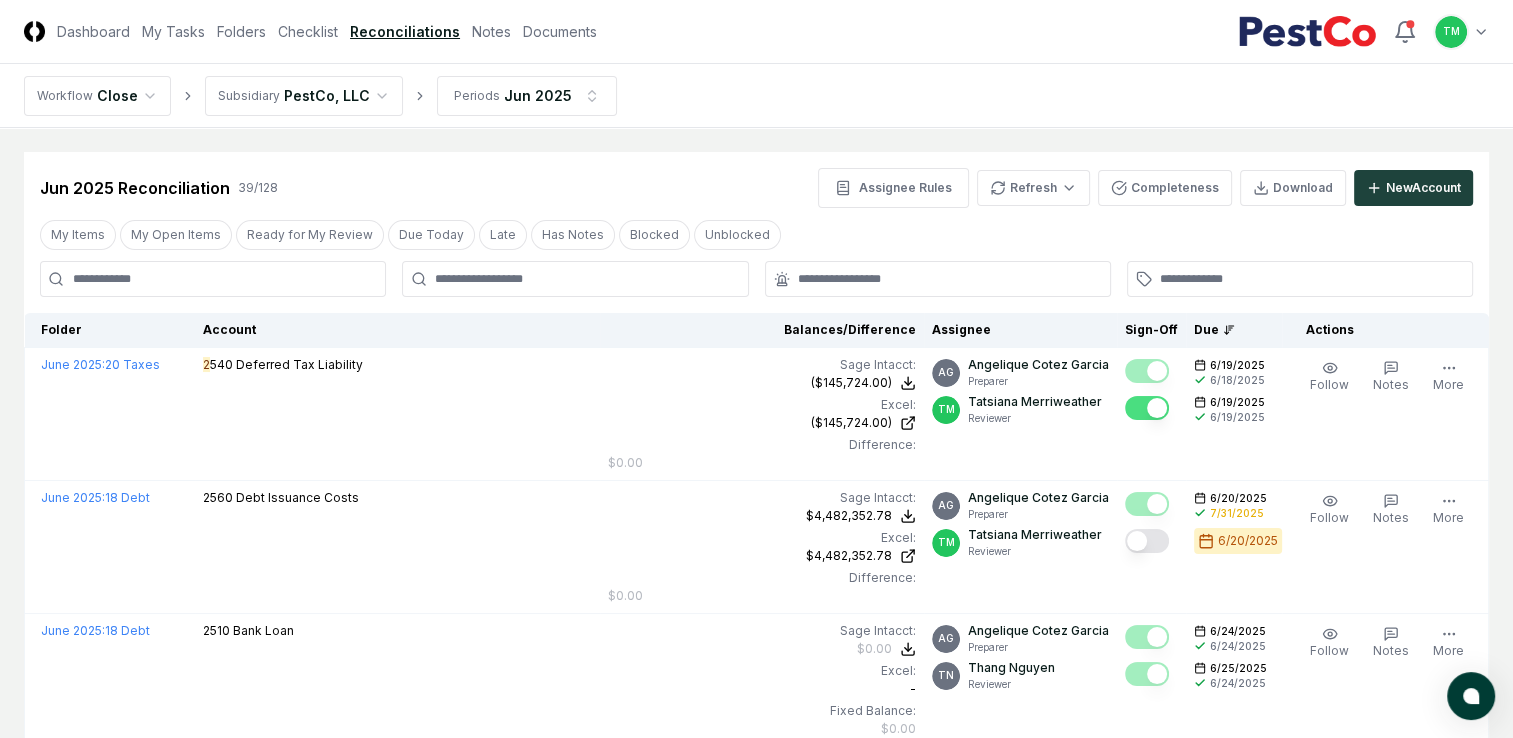 type 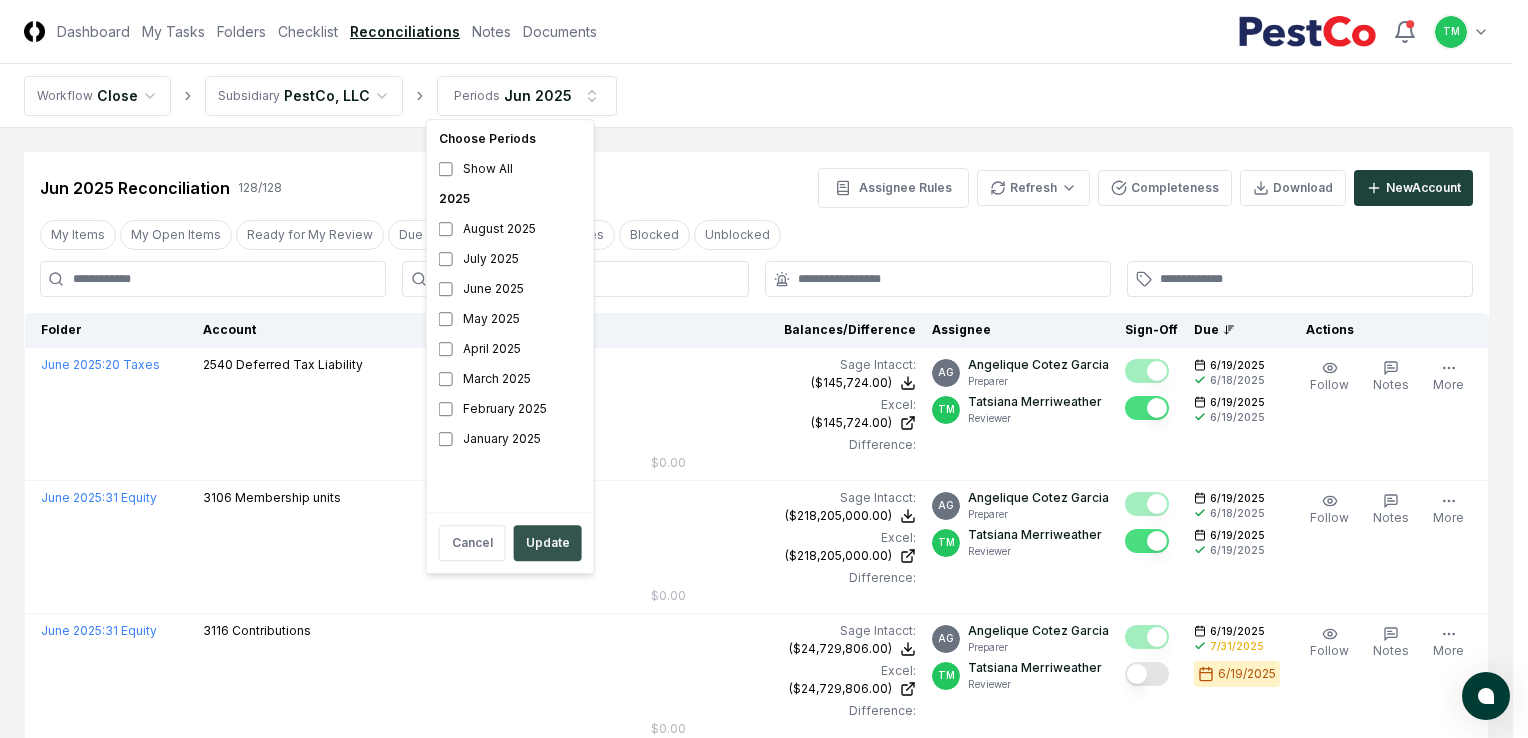 click on "Update" at bounding box center (548, 543) 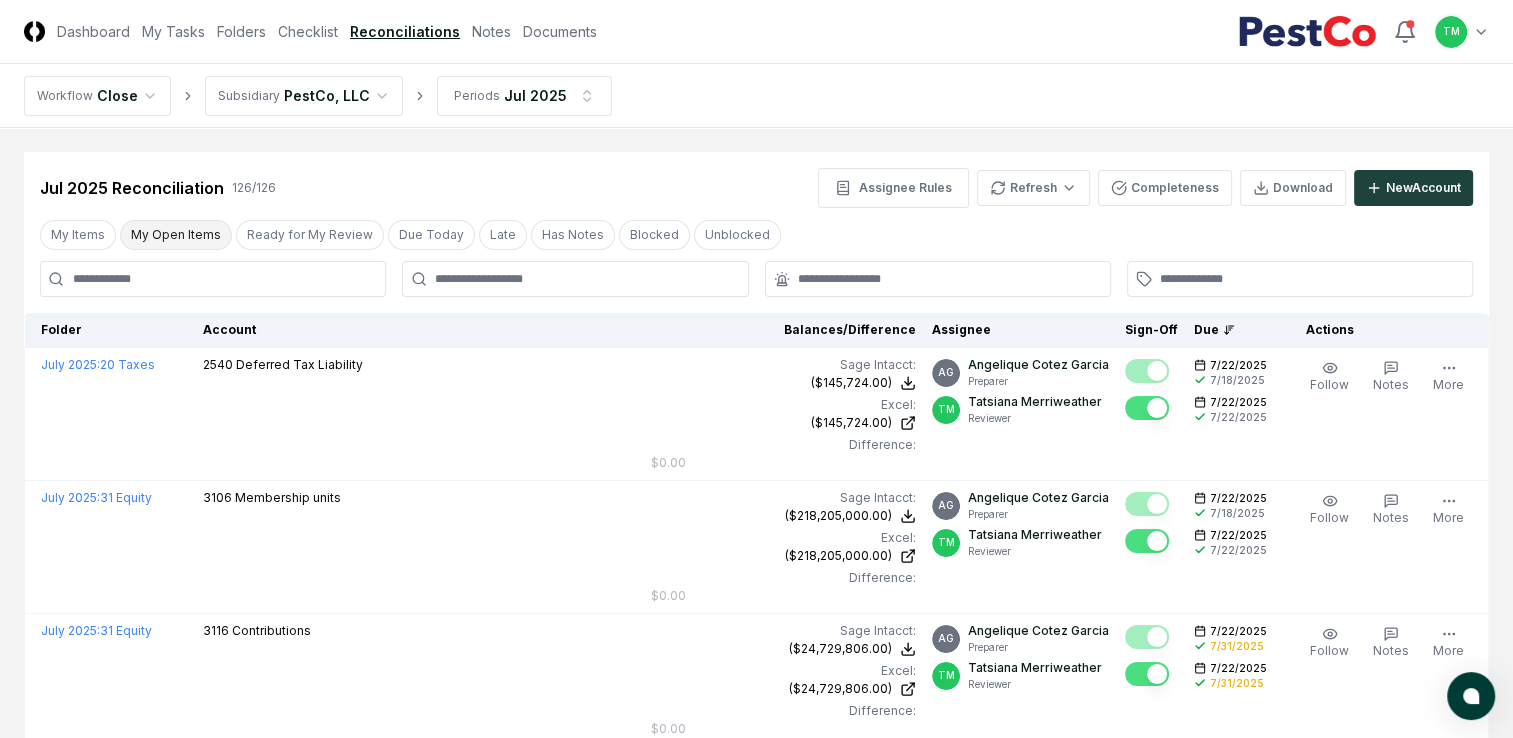 click on "My Open Items" at bounding box center [176, 235] 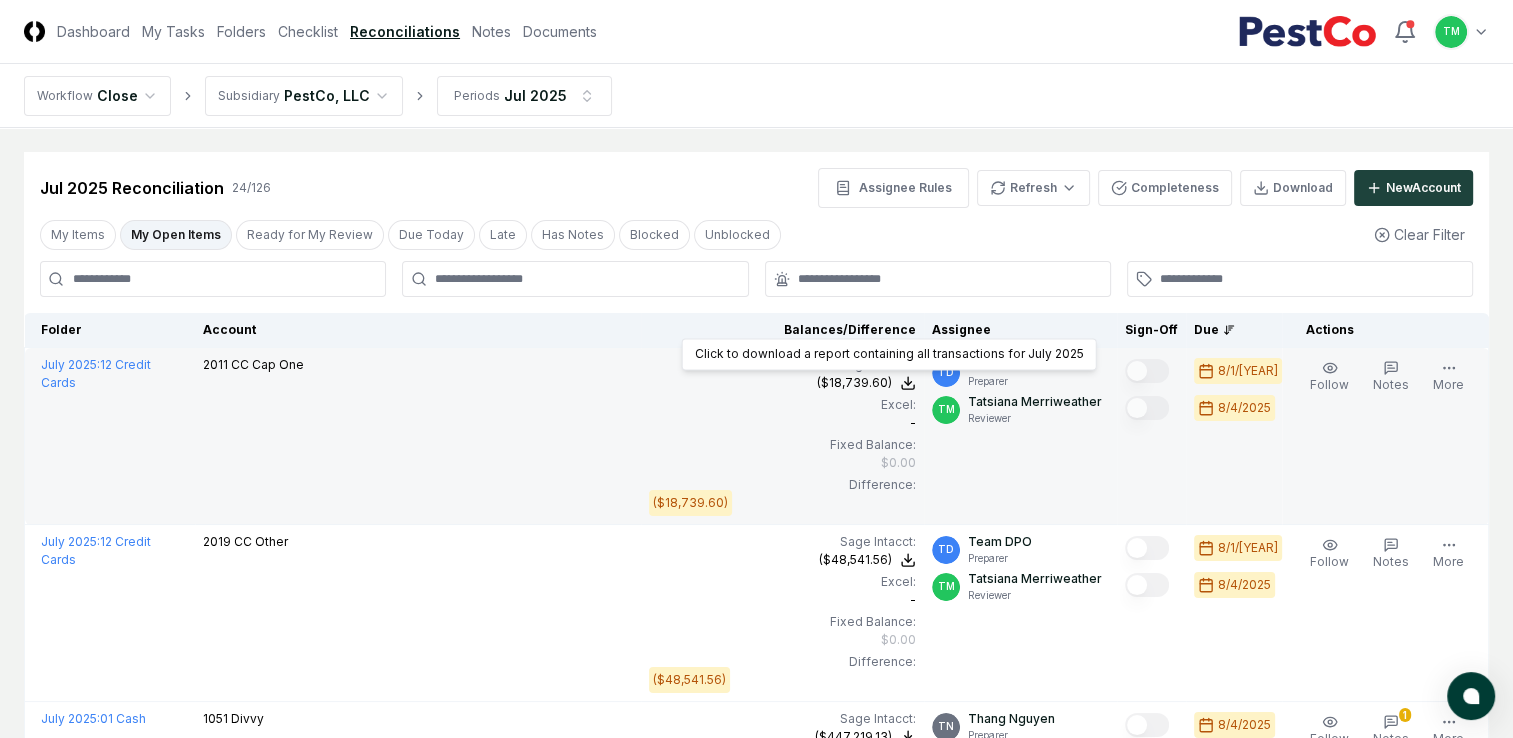 click on "($18,739.60)" at bounding box center (854, 383) 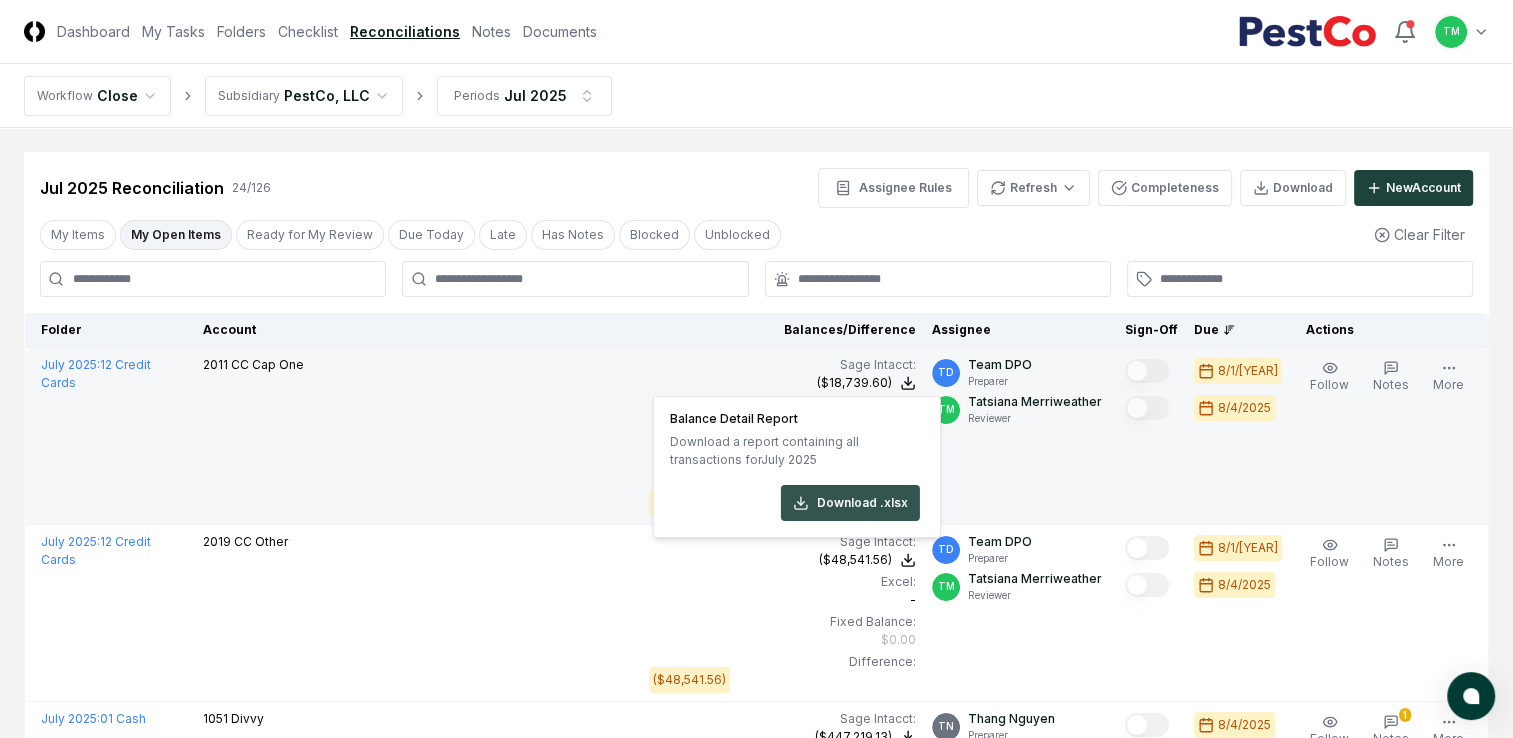 click on "Download .xlsx" at bounding box center (850, 503) 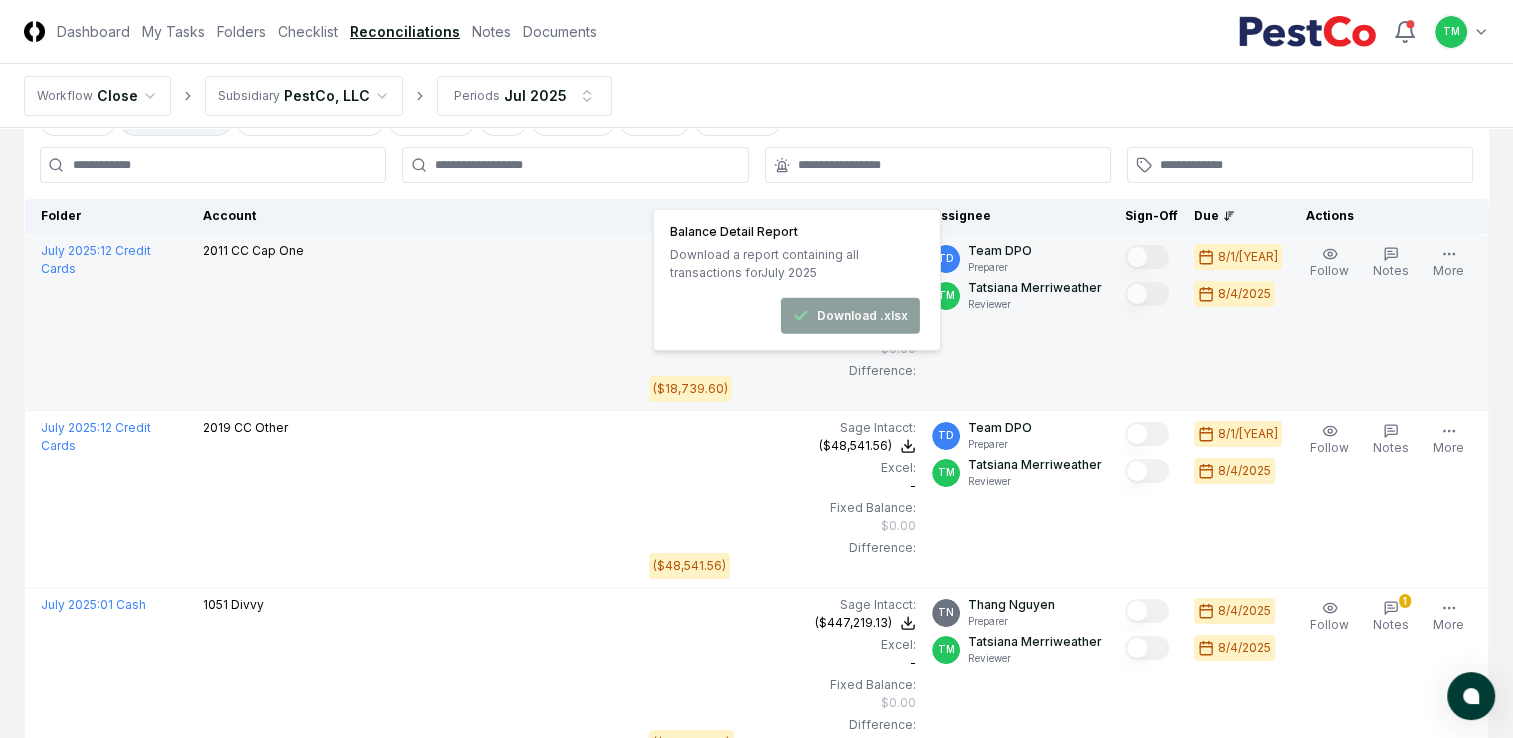 scroll, scrollTop: 200, scrollLeft: 0, axis: vertical 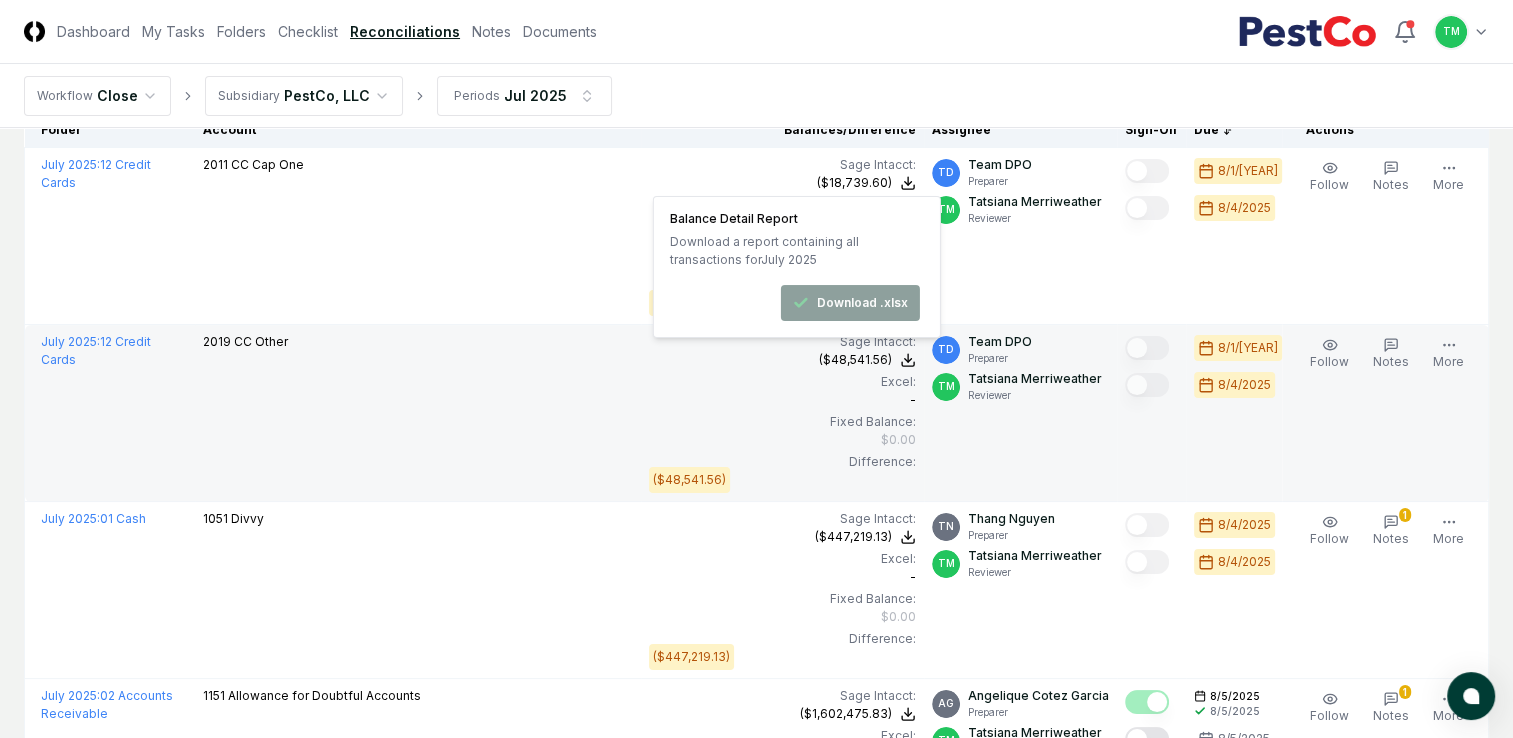 drag, startPoint x: 0, startPoint y: 494, endPoint x: 147, endPoint y: 494, distance: 147 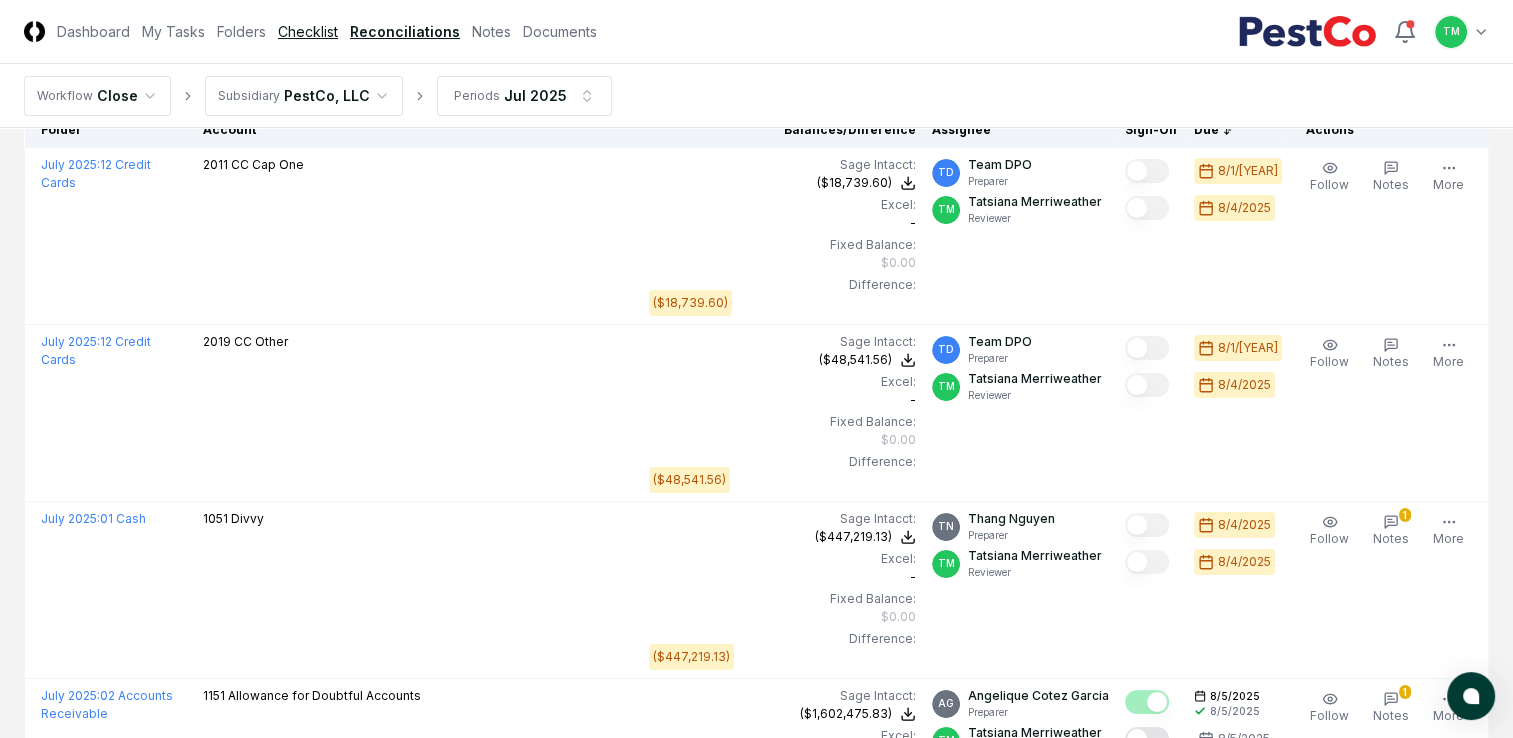 click on "Checklist" at bounding box center (308, 31) 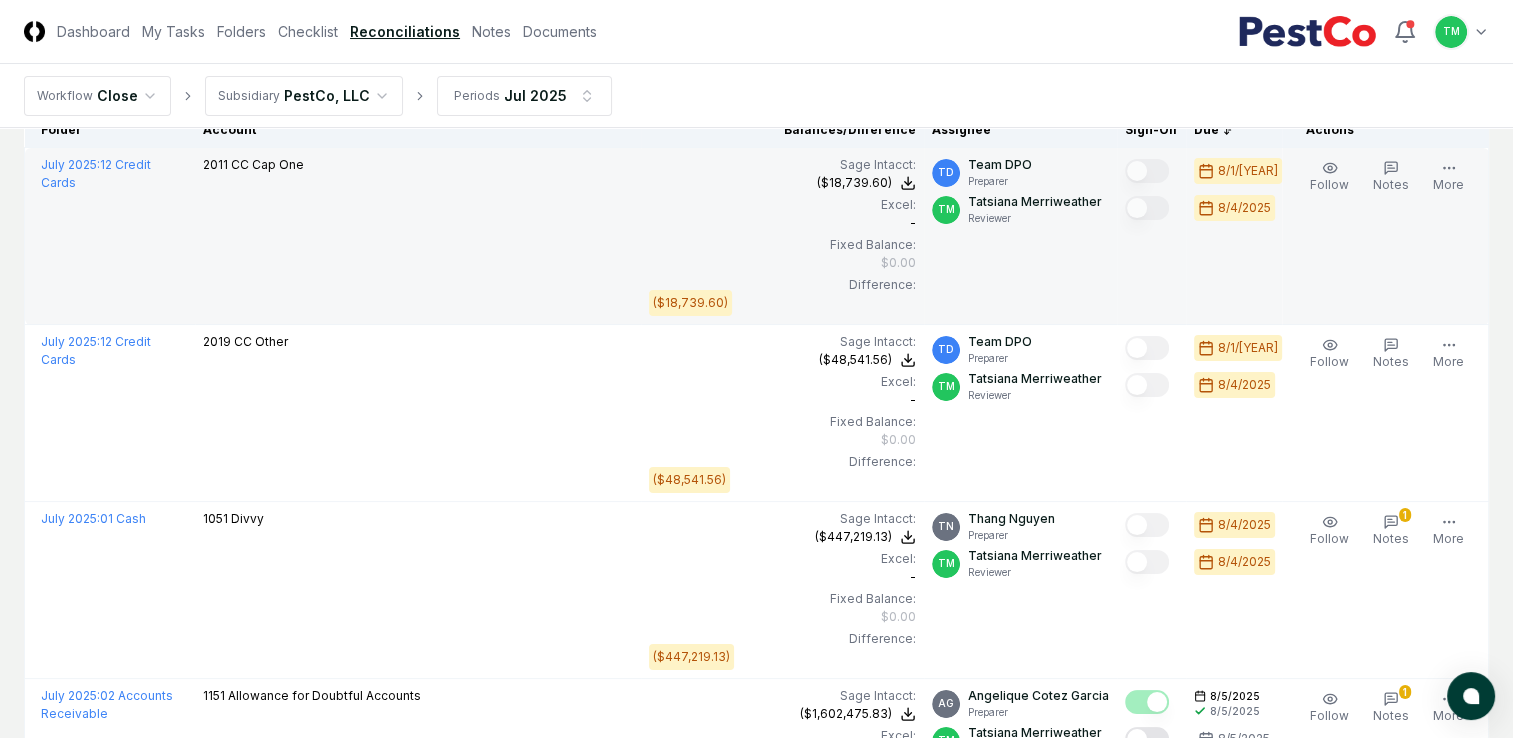 scroll, scrollTop: 0, scrollLeft: 0, axis: both 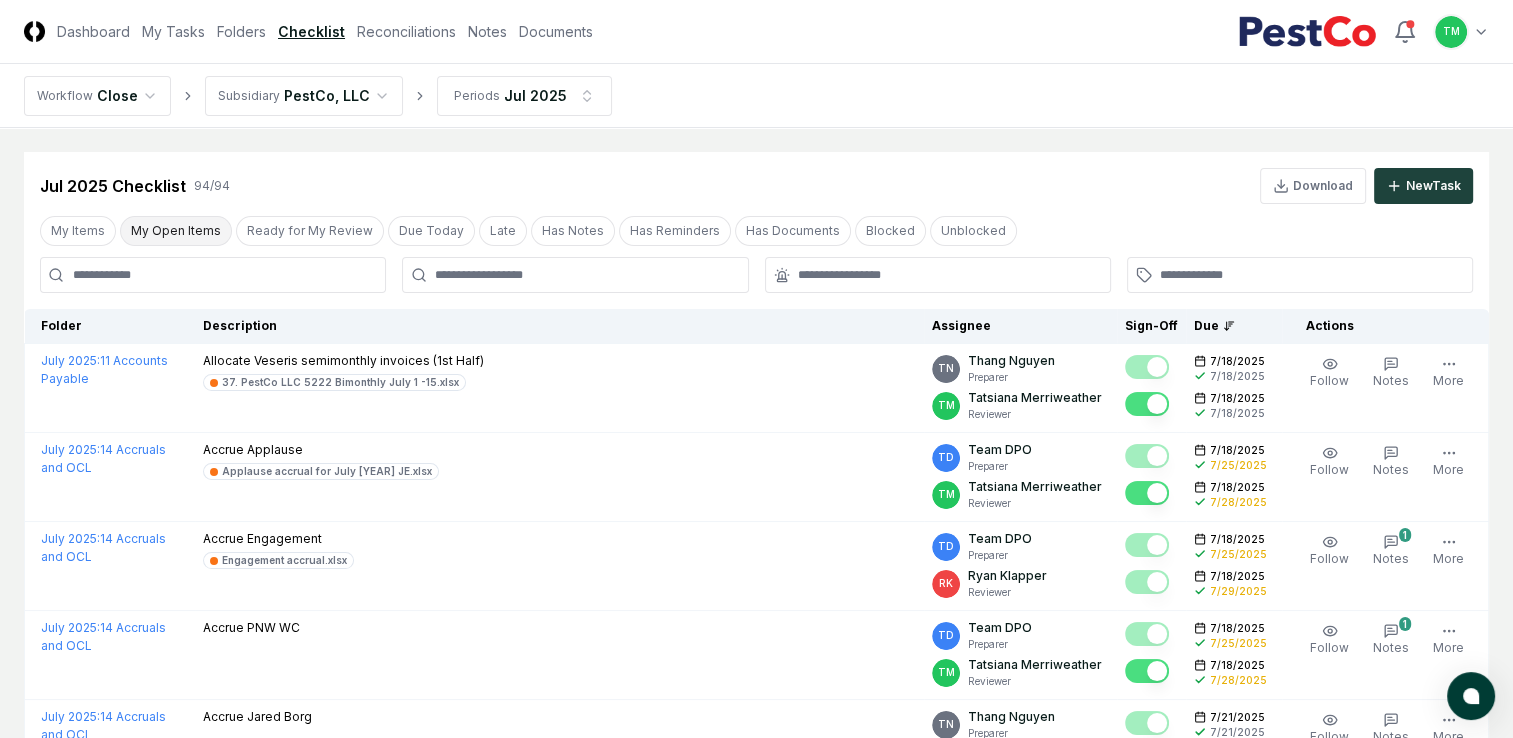 click on "My Open Items" at bounding box center [176, 231] 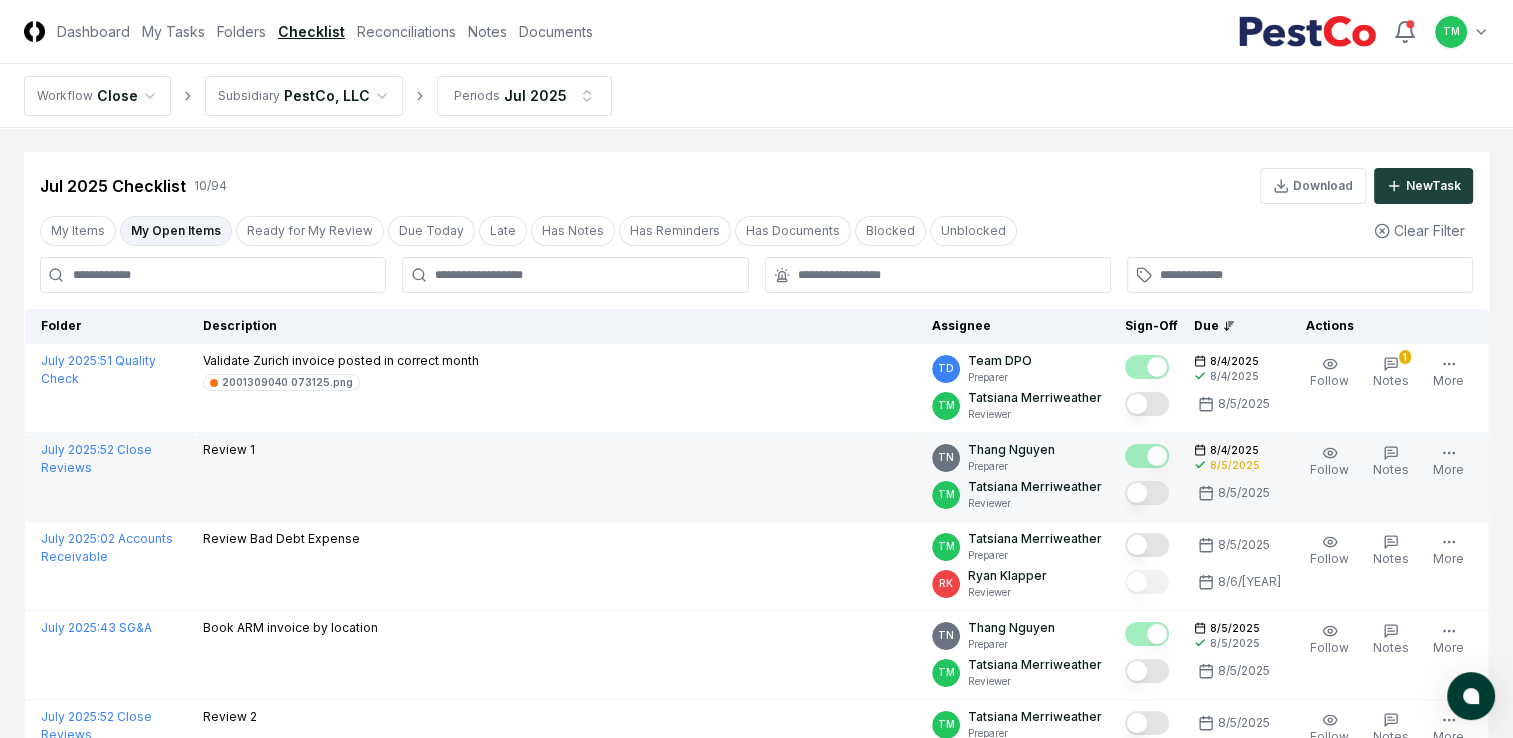 click at bounding box center (1147, 493) 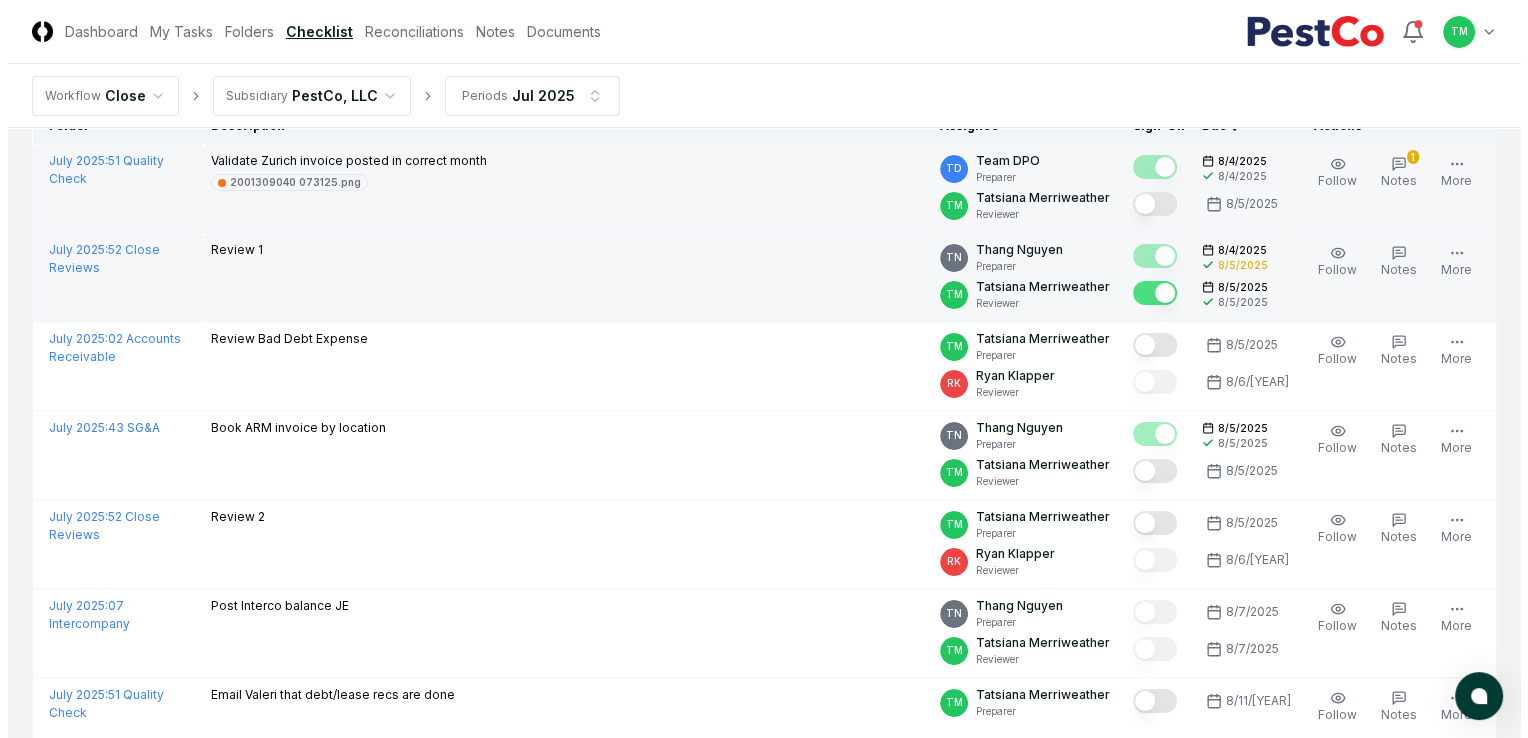 scroll, scrollTop: 0, scrollLeft: 0, axis: both 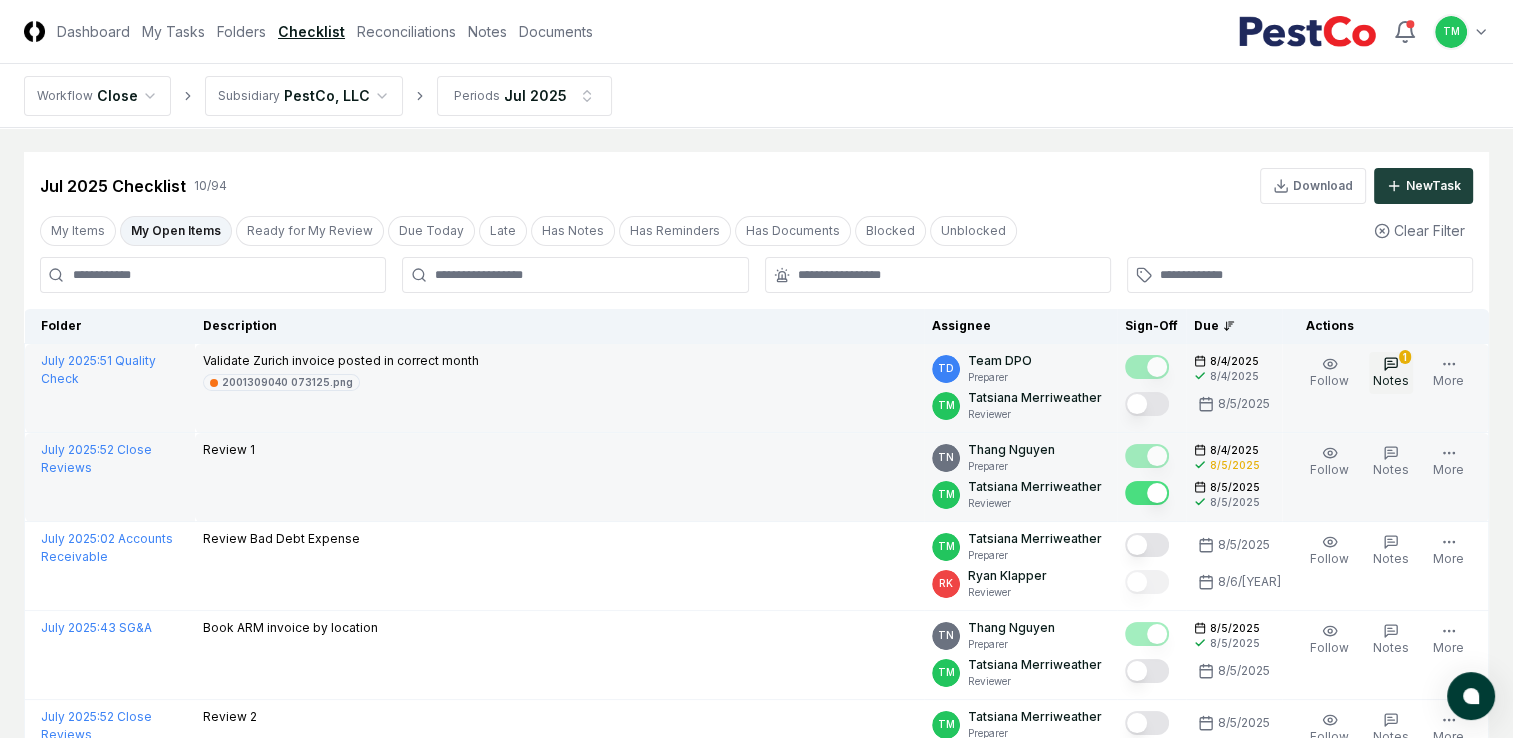 click 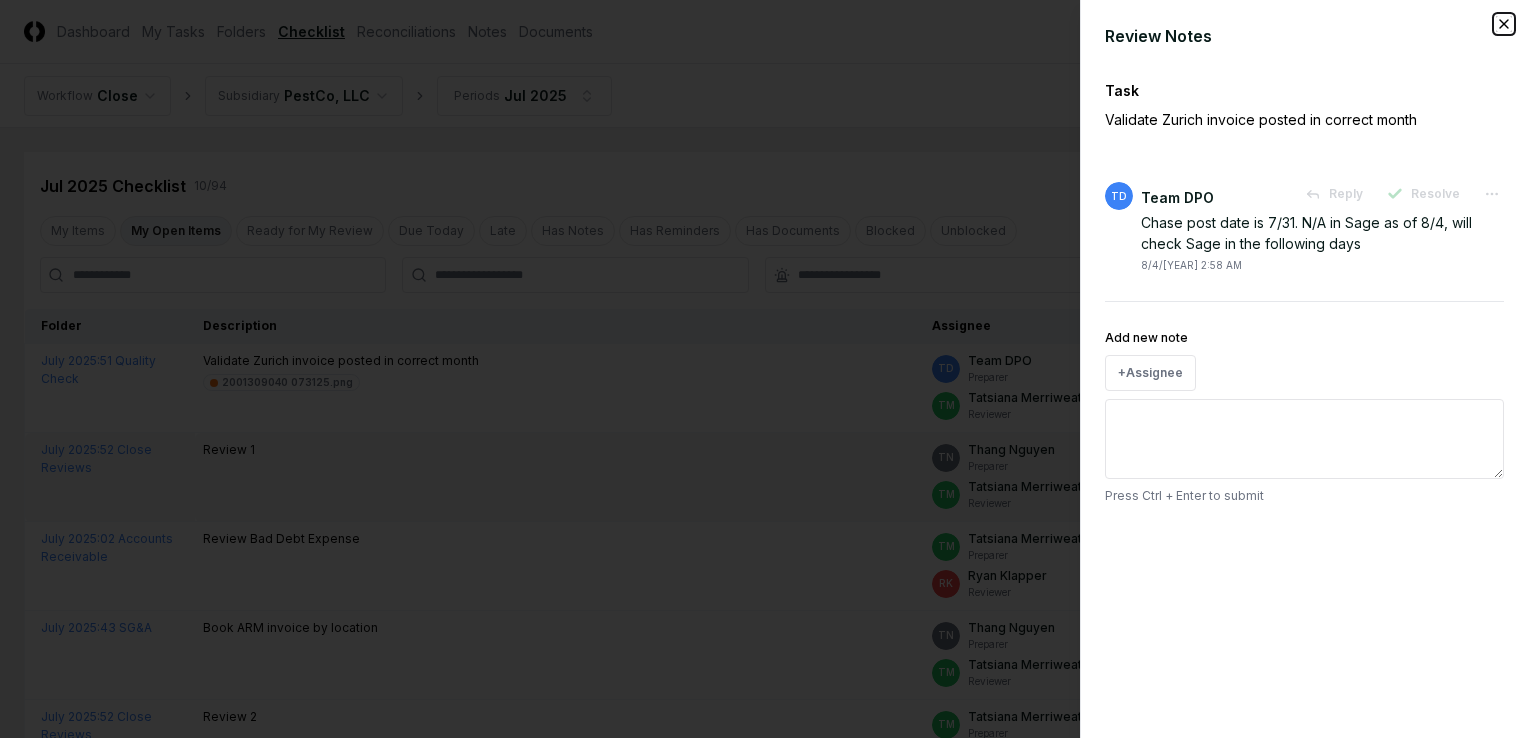 click 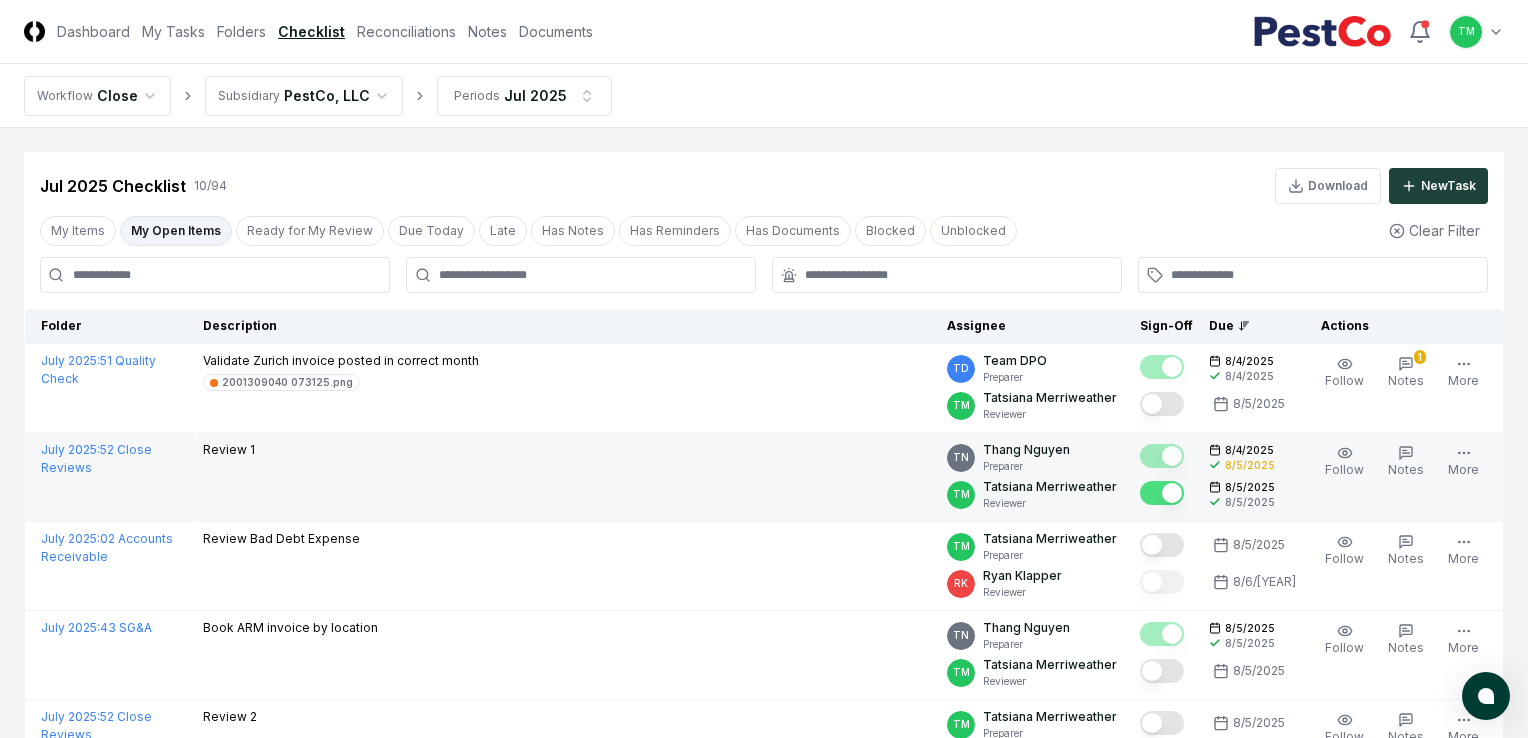 click on "CloseCore Dashboard My Tasks Folders Checklist Reconciliations Notes Documents Toggle navigation menu   TM Toggle user menu Workflow Close Subsidiary PestCo, LLC Periods Jul [YEAR] Cancel Reassign Jul [YEAR] Checklist 10 / 94 Download New  Task My Items My Open Items Ready for My Review Due Today Late Has Notes Has Reminders Has Documents Blocked Unblocked Clear Filter Folder Description Assignee Sign-Off   Due Actions July [YEAR] :   51 Quality Check Validate Zurich invoice posted in correct month 2001309040 0731[YEAR].png TD Team DPO Preparer TM Tatsiana Merriweather Reviewer 8/4/[YEAR] 8/4/[YEAR] 8/5/[YEAR] Follow 1 Notes 1 Upload Reminder Duplicate Edit Task More July [YEAR] :   52 Close Reviews Review 1 TN Thang Nguyen Preparer TM Tatsiana Merriweather Reviewer 8/4/[YEAR] 8/5/[YEAR] 8/5/[YEAR] 8/5/[YEAR] Follow Notes Upload Reminder Duplicate Edit Task More July [YEAR] :   02 Accounts Receivable Review Bad Debt Expense TM Tatsiana Merriweather Preparer RK Ryan Klapper Reviewer 8/5/[YEAR] 8/6/[YEAR] Follow Notes Upload Reminder More :" at bounding box center (764, 689) 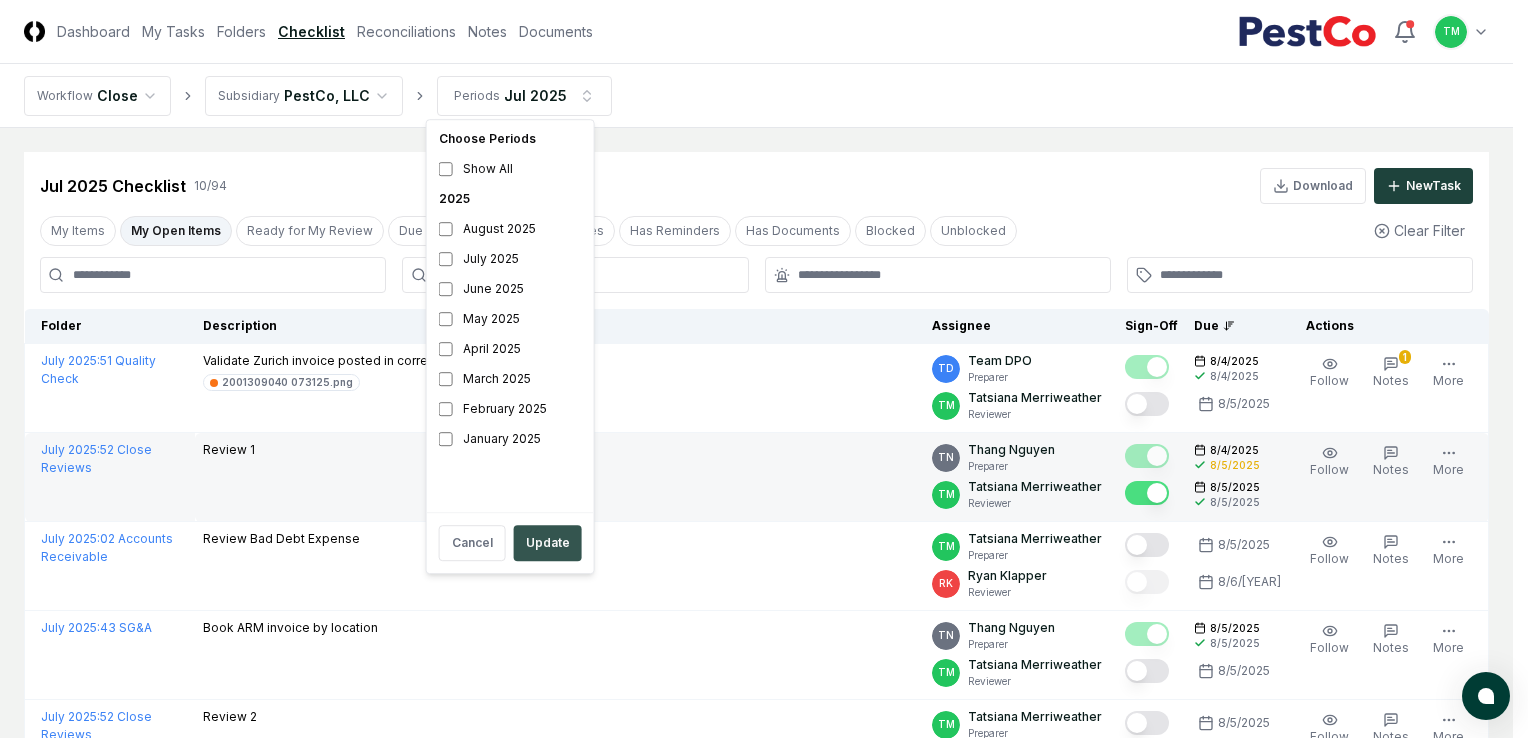click on "Update" at bounding box center [548, 543] 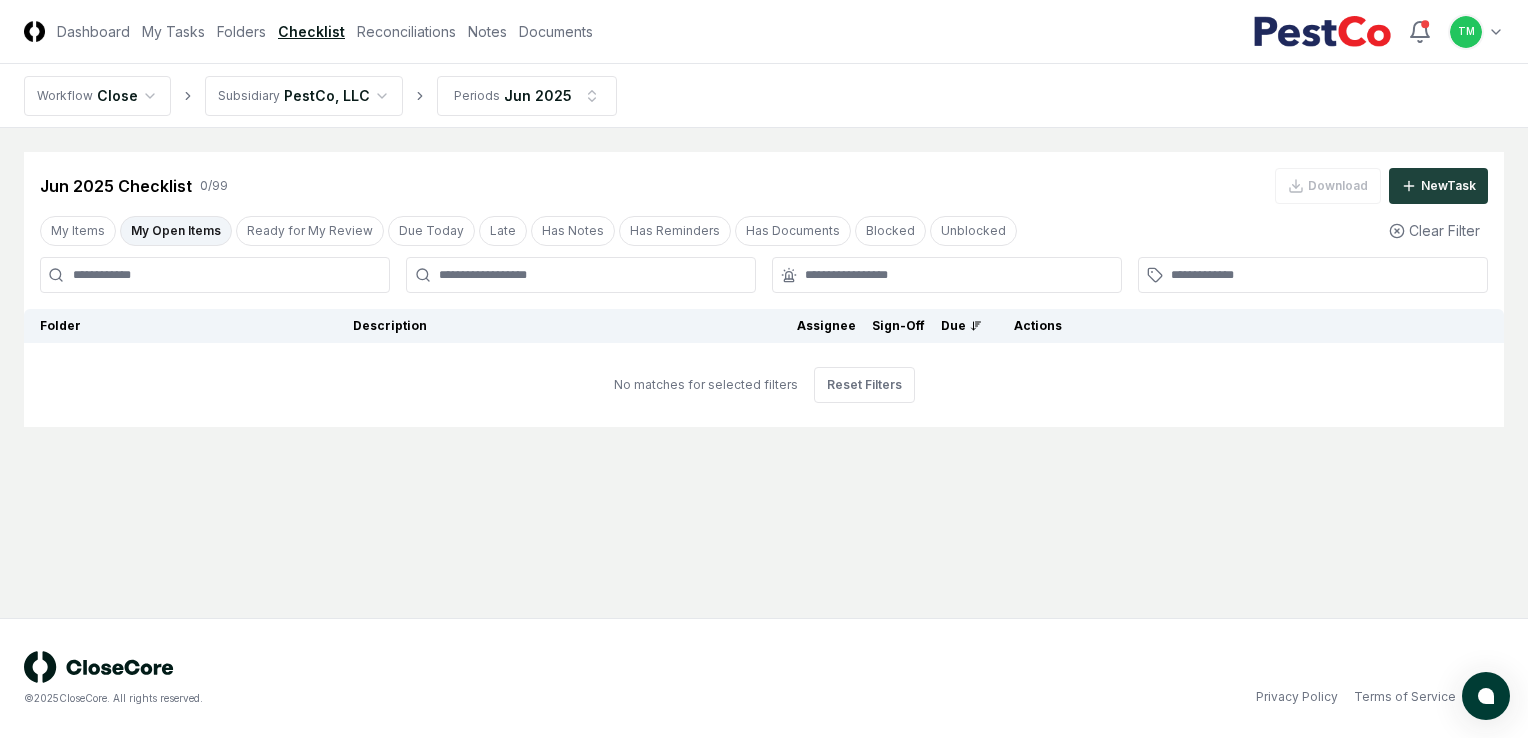 drag, startPoint x: 196, startPoint y: 233, endPoint x: 155, endPoint y: 323, distance: 98.89894 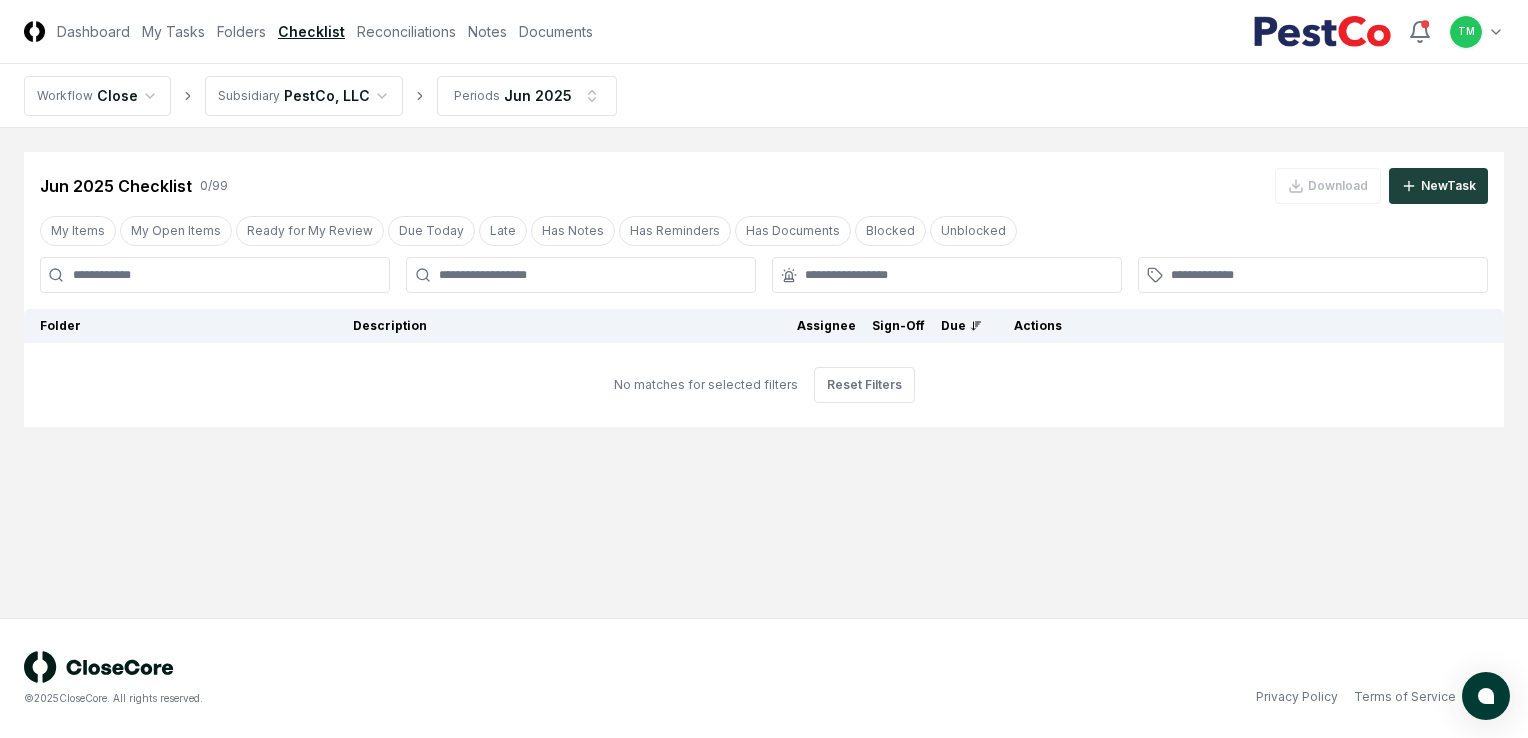 click at bounding box center (215, 275) 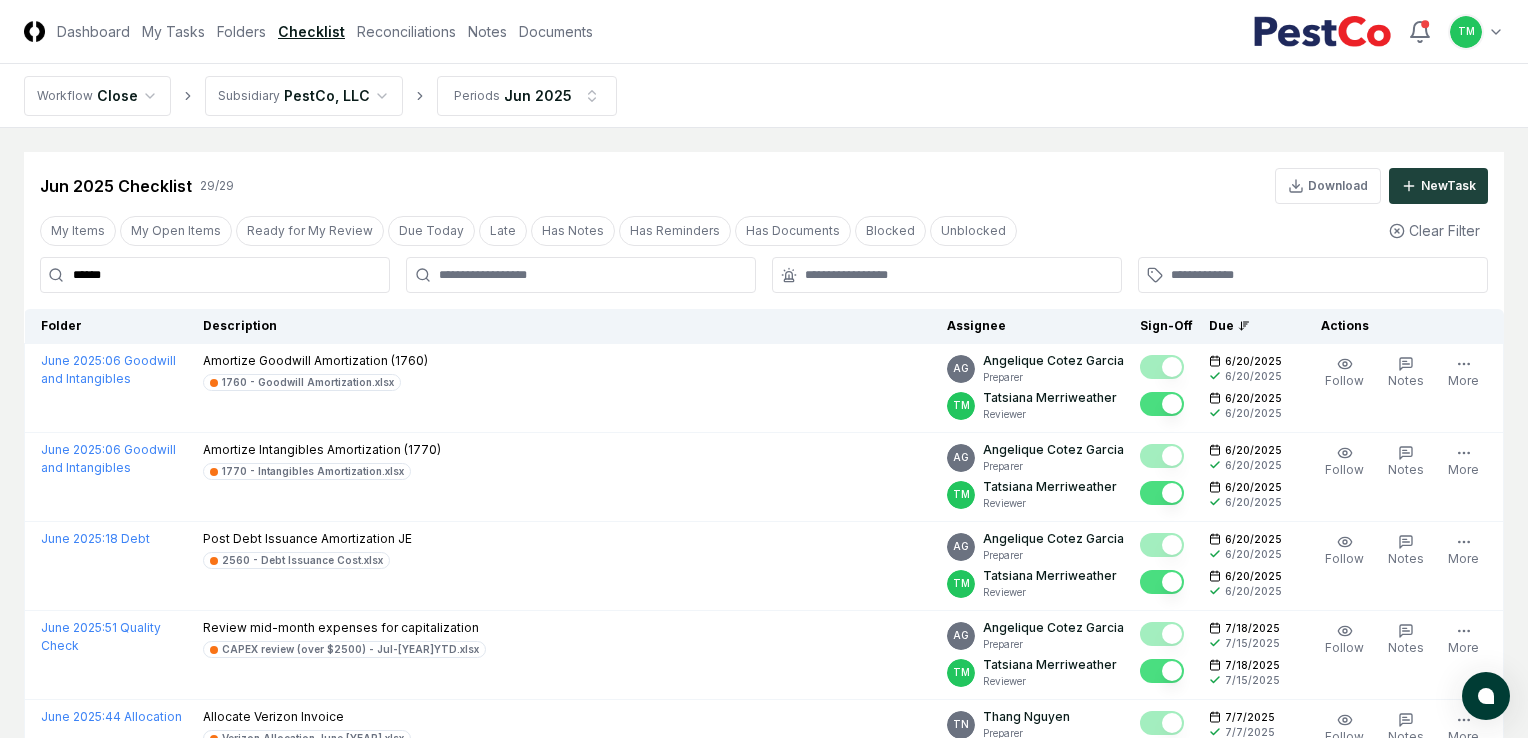type on "******" 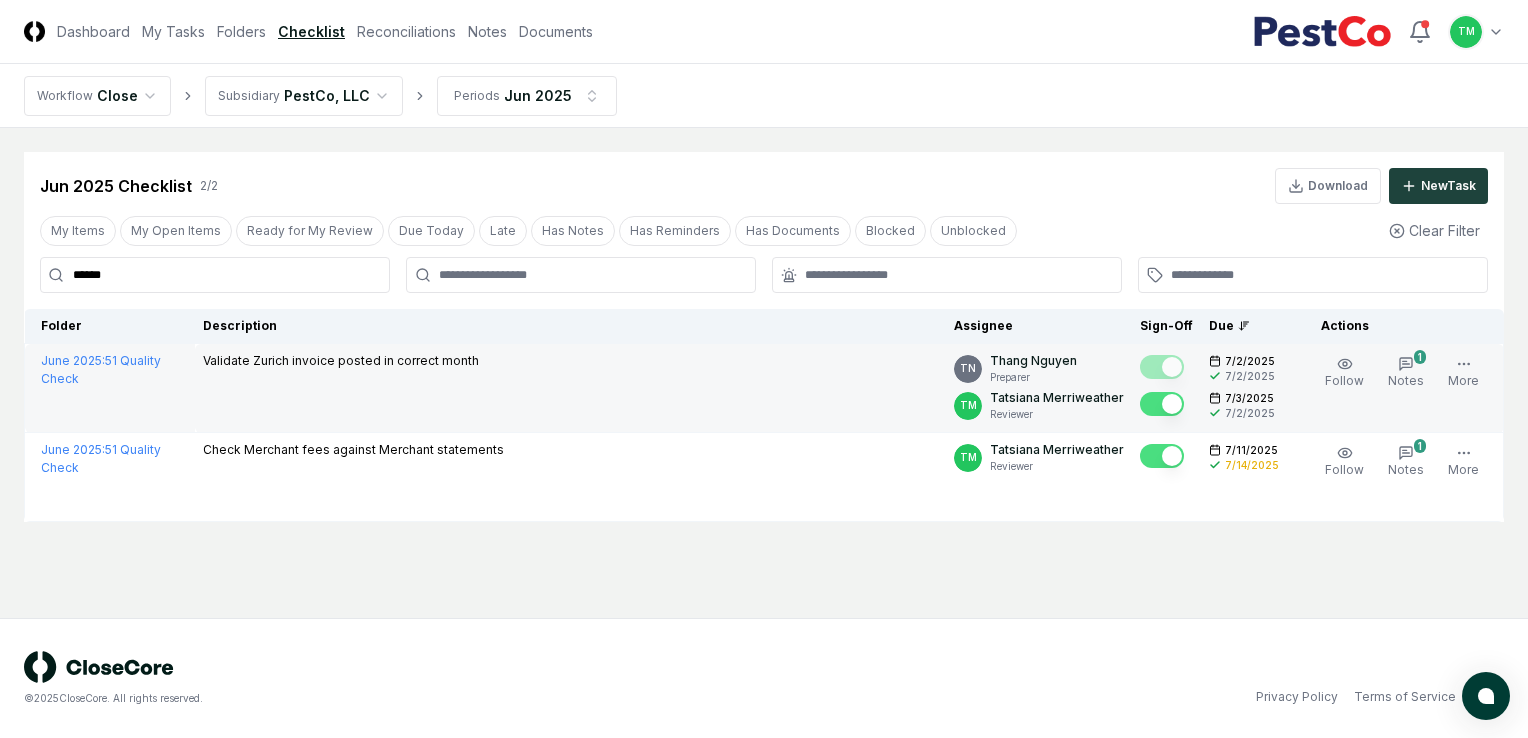click on "Follow 1 Notes Upload Reminder Duplicate Edit Task More" at bounding box center (1400, 388) 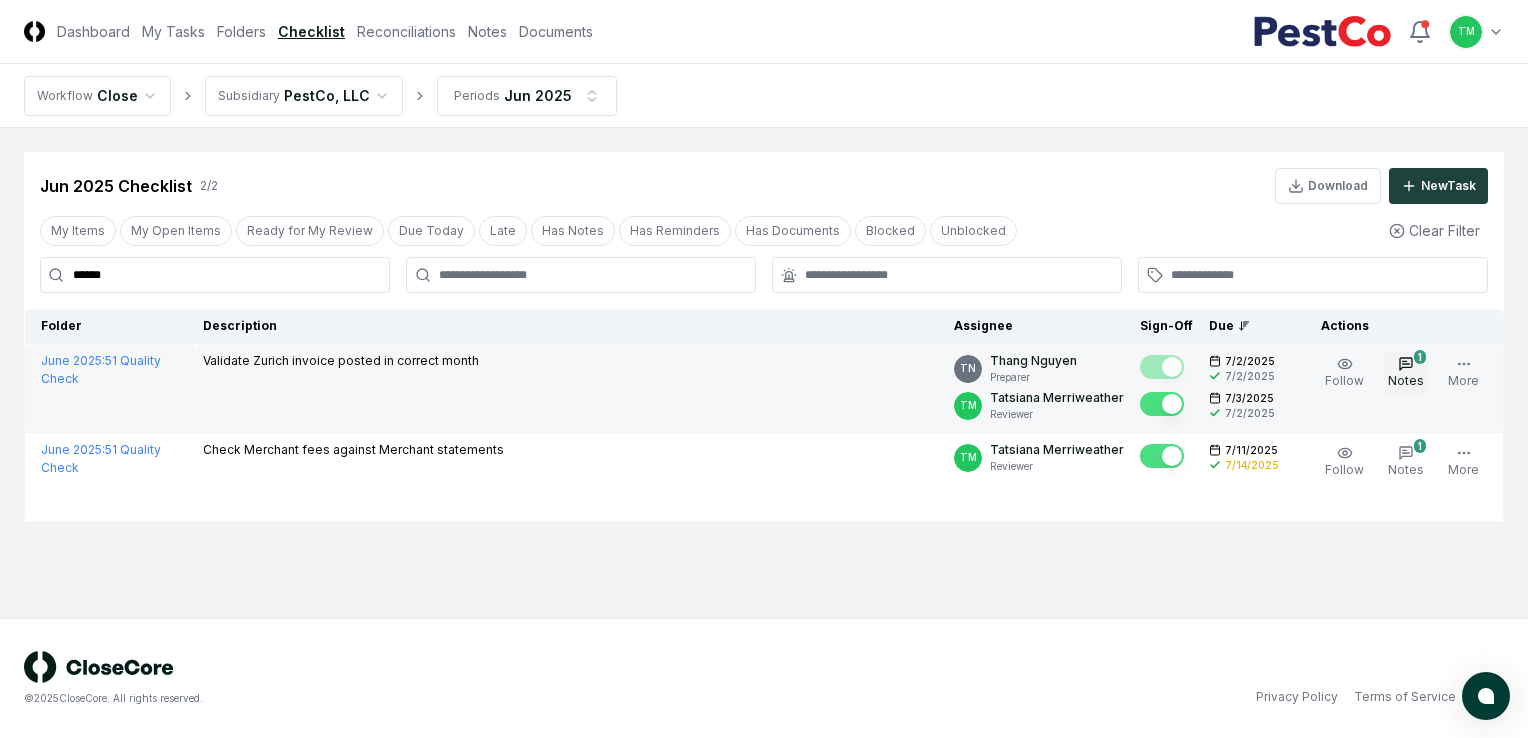 click 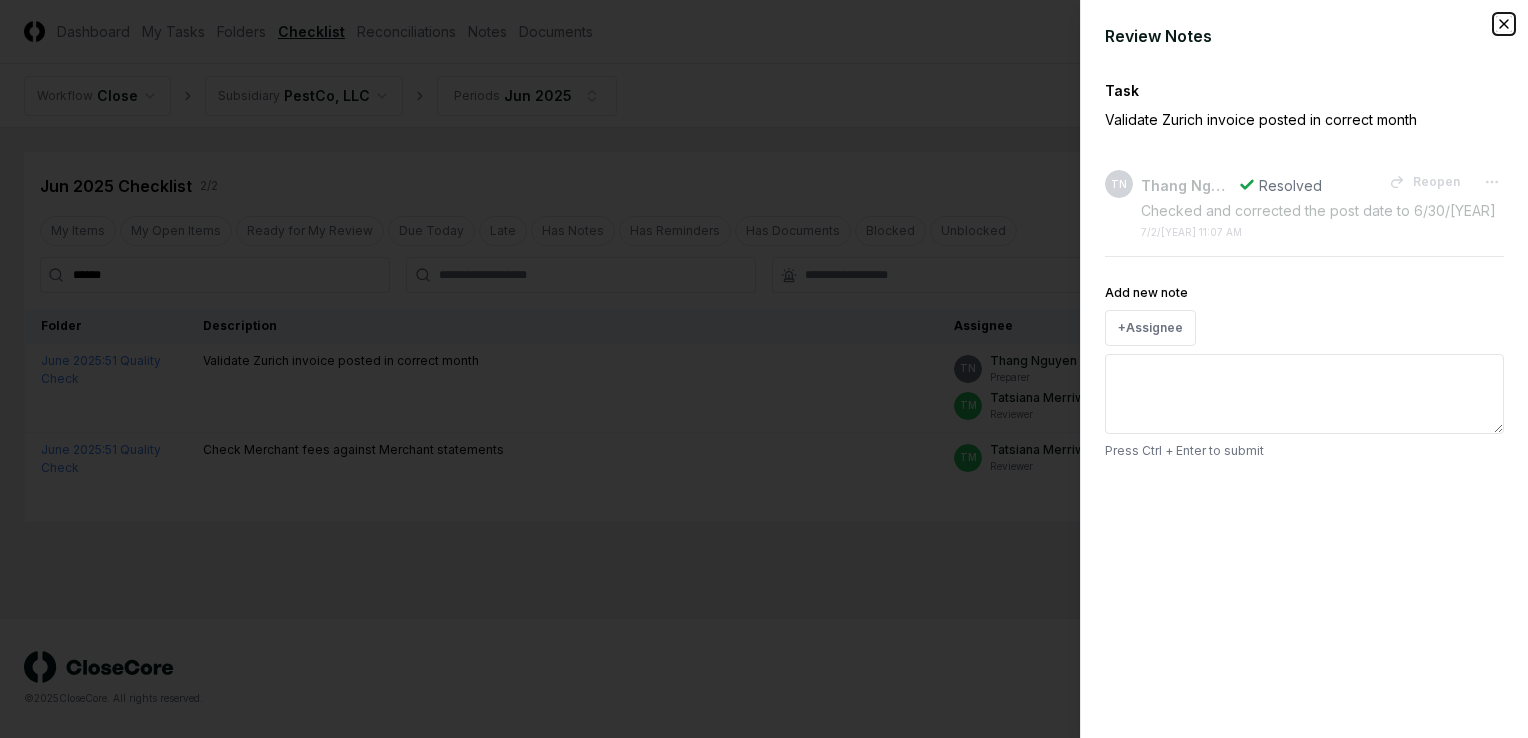 click 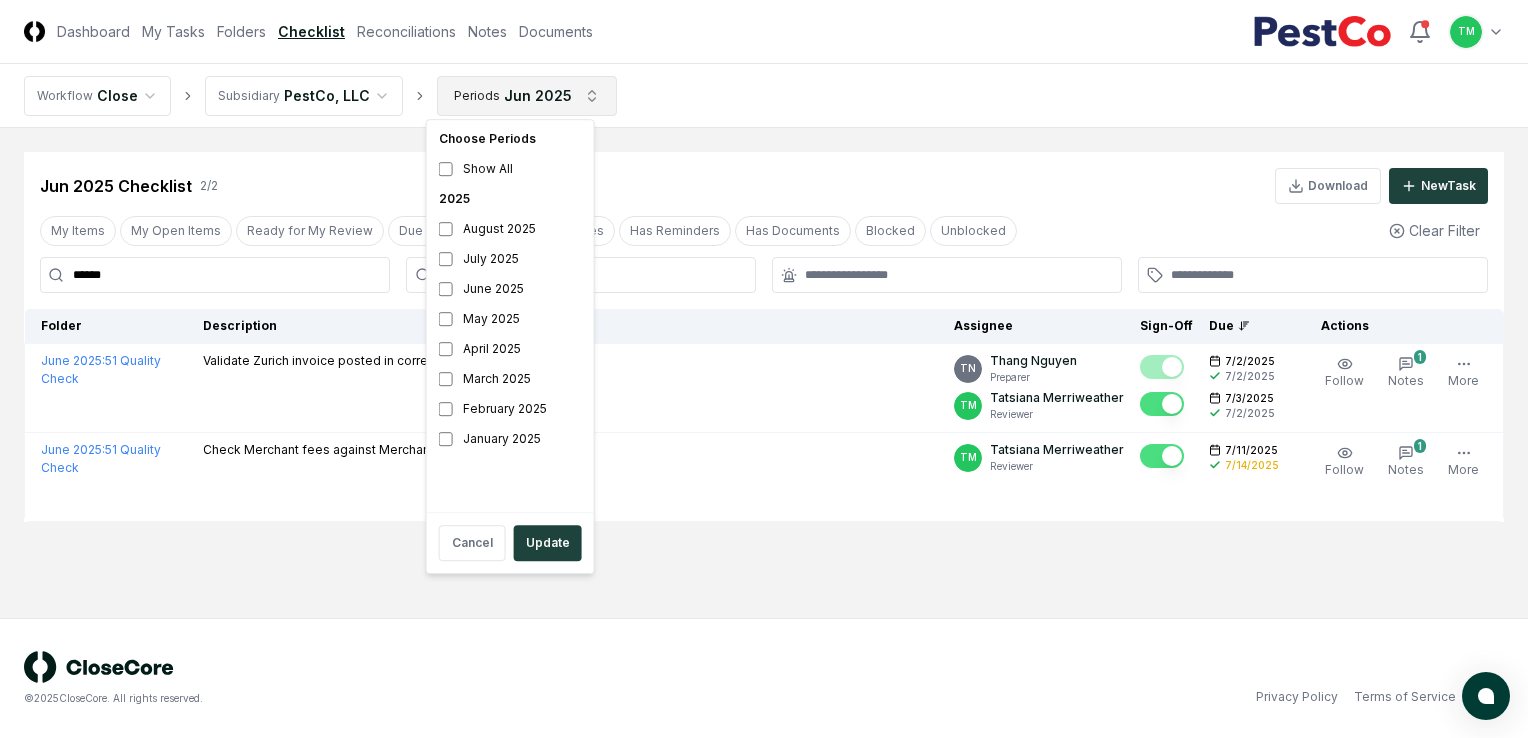 click on "CloseCore Dashboard My Tasks Folders Checklist Reconciliations Notes Documents Toggle navigation menu   TM Toggle user menu Workflow Close Subsidiary PestCo, LLC Periods Jun [YEAR] Cancel Reassign Jun [YEAR] Checklist 2 / 2 Download New  Task My Items My Open Items Ready for My Review Due Today Late Has Notes Has Reminders Has Documents Blocked Unblocked Clear Filter ****** Folder Description Assignee Sign-Off   Due Actions June [YEAR] :   51 Quality Check Validate Zurich invoice posted in correct month TN Thang Nguyen Preparer TM Tatsiana Merriweather Reviewer 7/2/[YEAR] 7/2/[YEAR] 7/3/[YEAR] 7/2/[YEAR] Follow 1 Notes Upload Reminder Duplicate Edit Task More June [YEAR] :   51 Quality Check Check Merchant fees against Merchant statements TM Tatsiana Merriweather Reviewer 7/11/[YEAR] 7/14/[YEAR] Follow 1 Notes Upload Reminder Duplicate Edit Task More ©  [YEAR]  CloseCore. All rights reserved. Privacy Policy Terms of Service * Choose Periods Show All [YEAR] August [YEAR] July [YEAR] June [YEAR] May [YEAR] April [YEAR] March [YEAR] February [YEAR]" at bounding box center (764, 369) 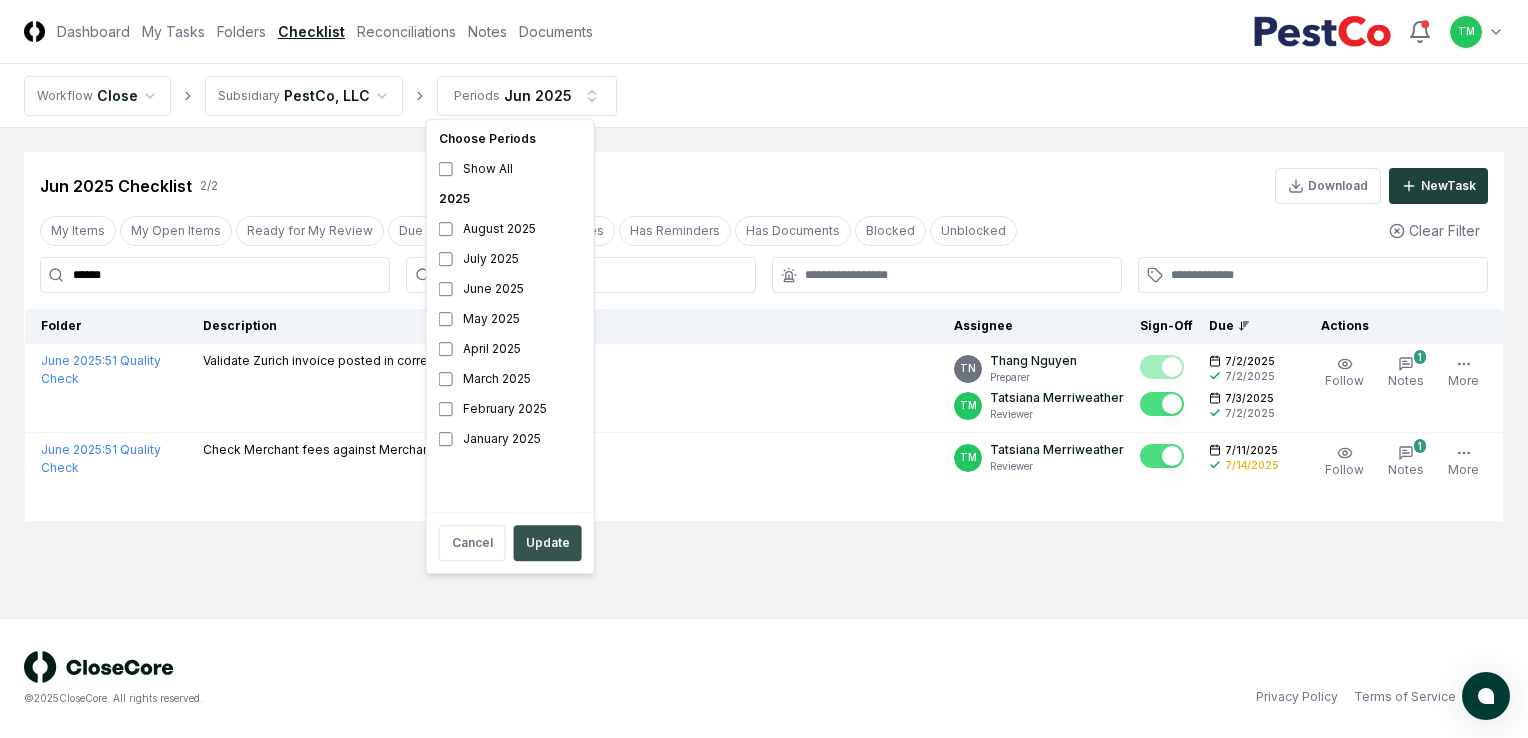 click on "Update" at bounding box center [548, 543] 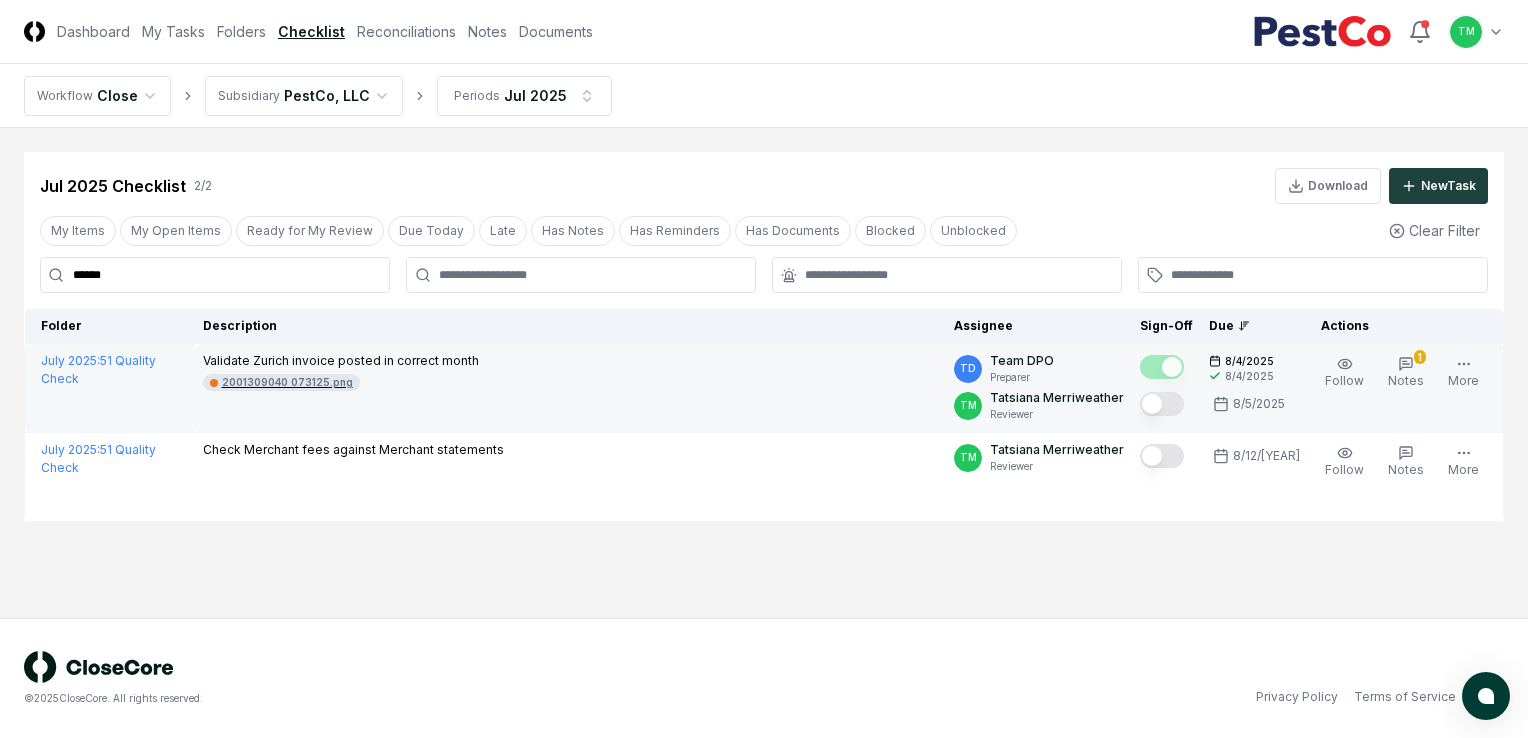click on "2001309040 073125.png" at bounding box center [287, 382] 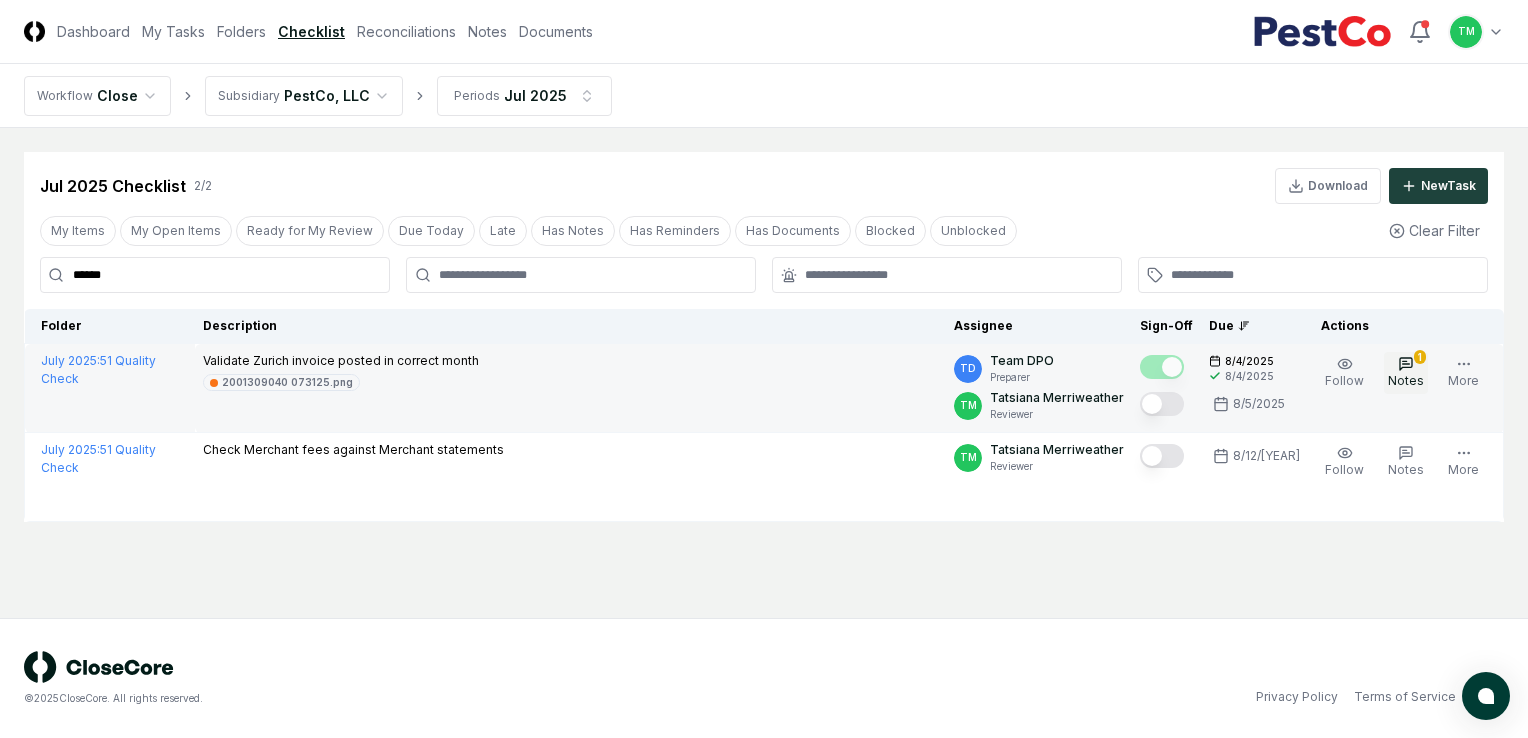 click on "Notes" at bounding box center [1406, 380] 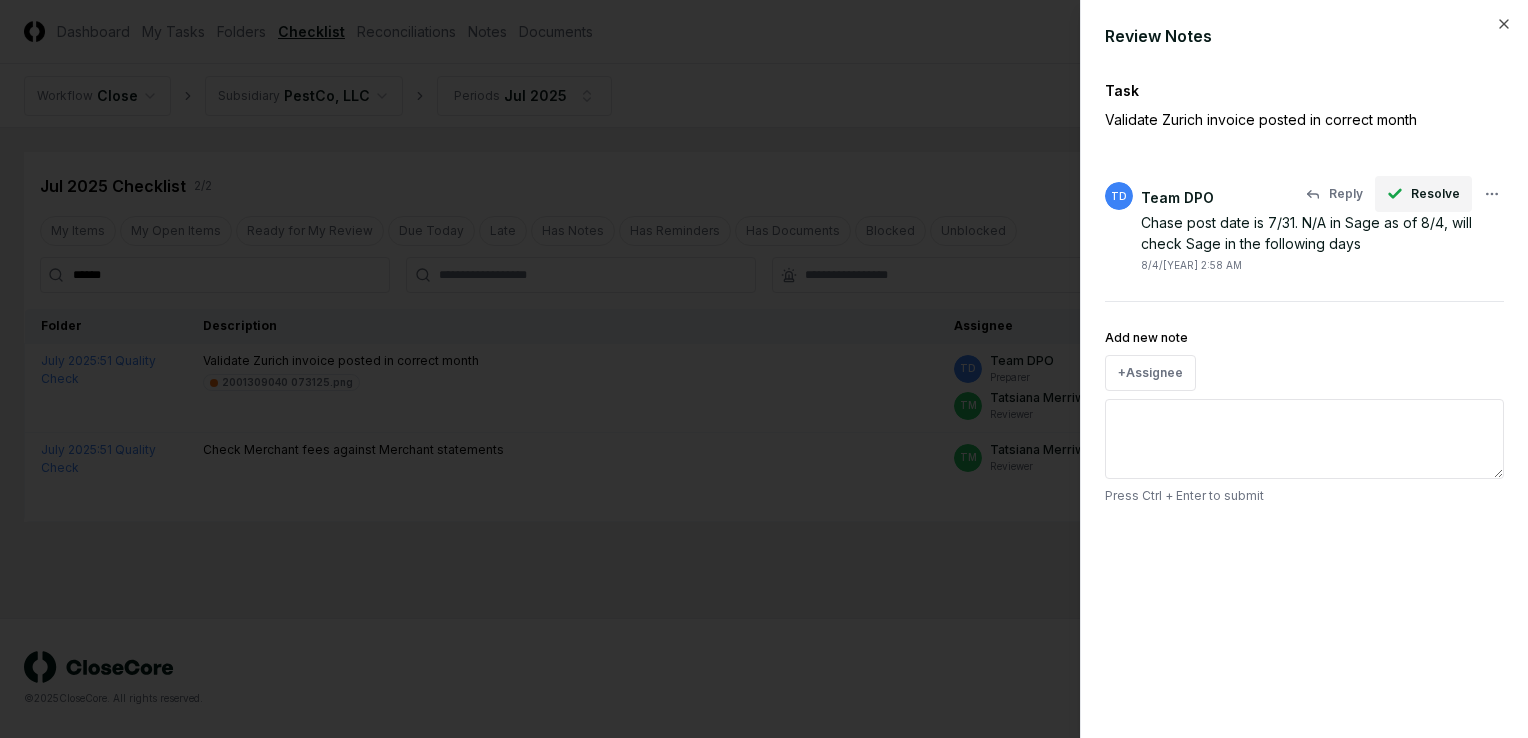 click on "Resolve" at bounding box center [1435, 194] 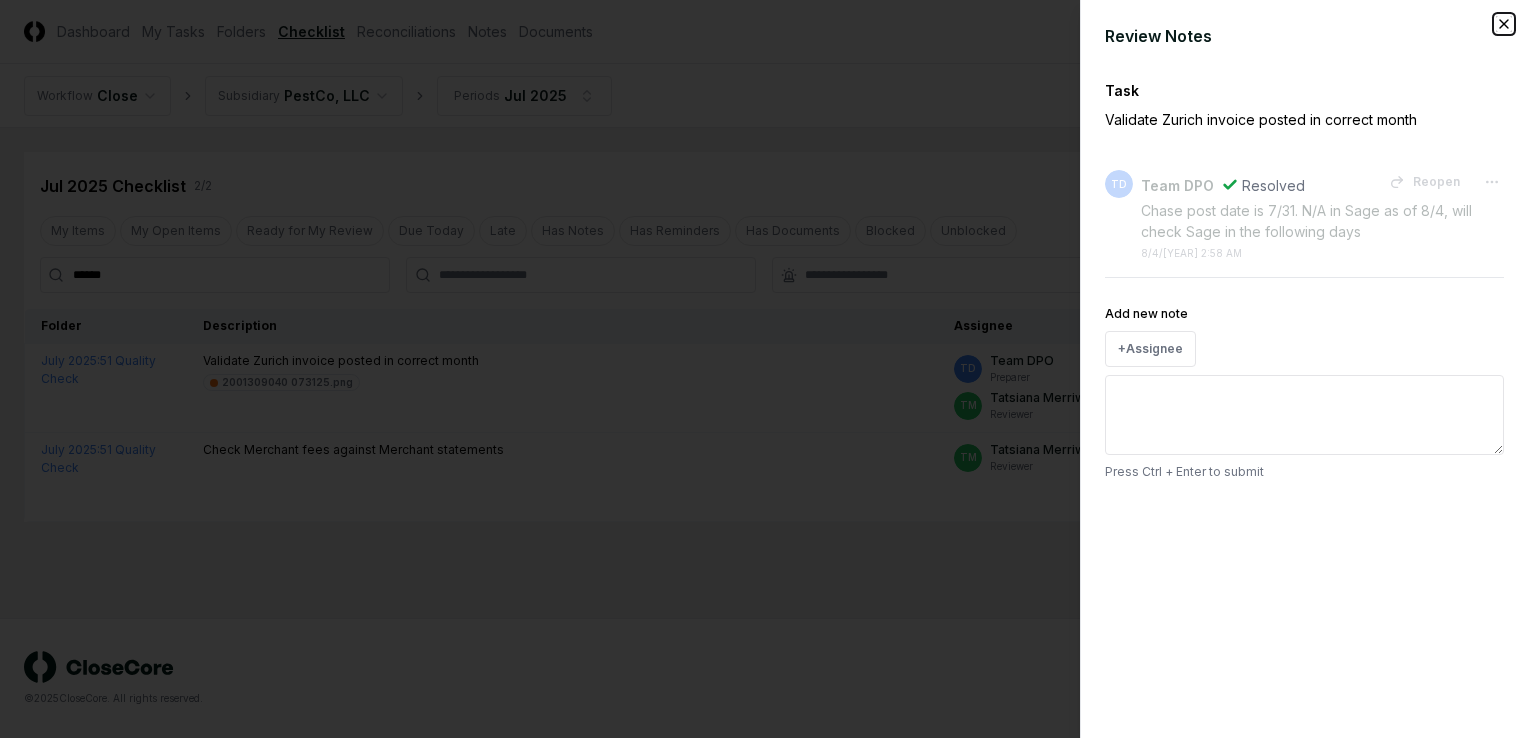 click 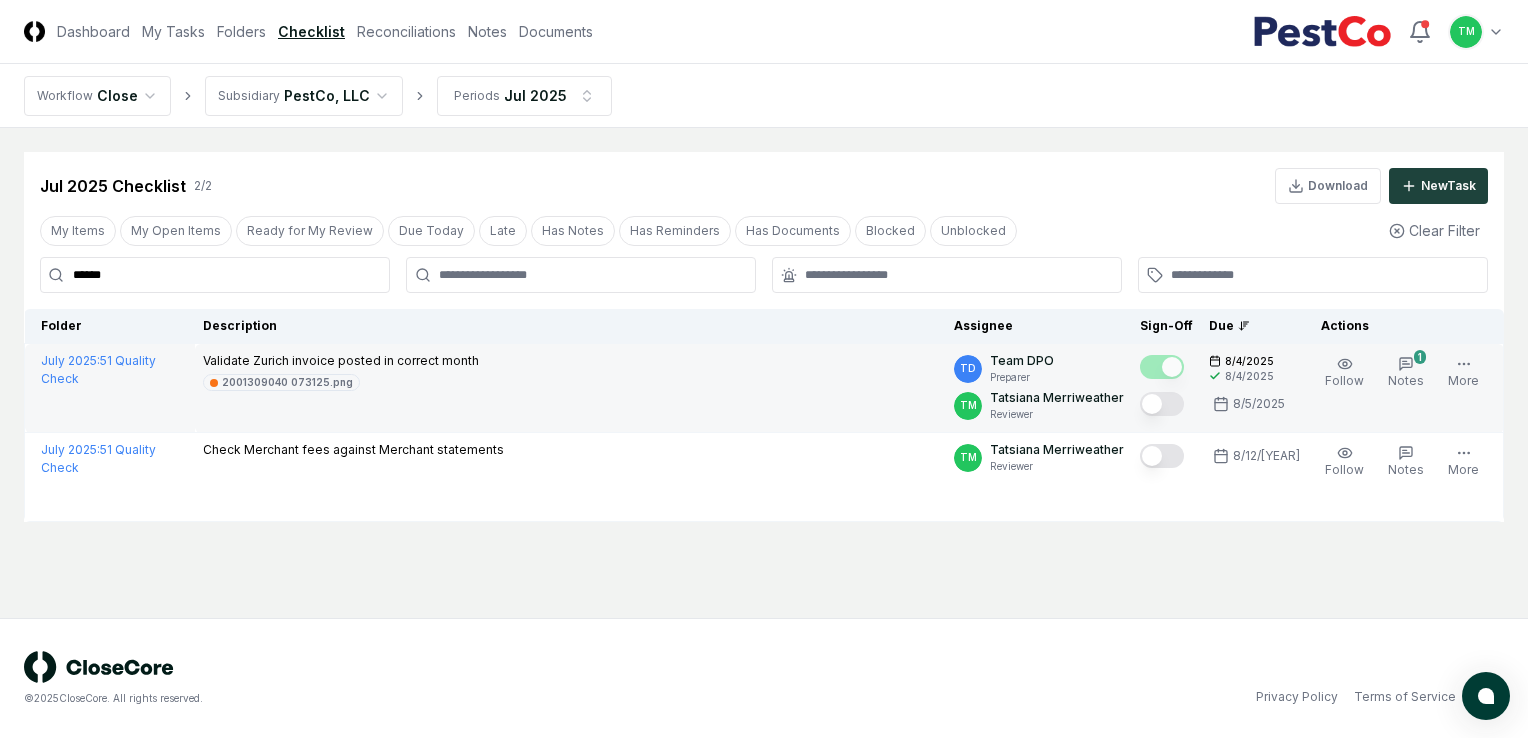 click at bounding box center [1162, 404] 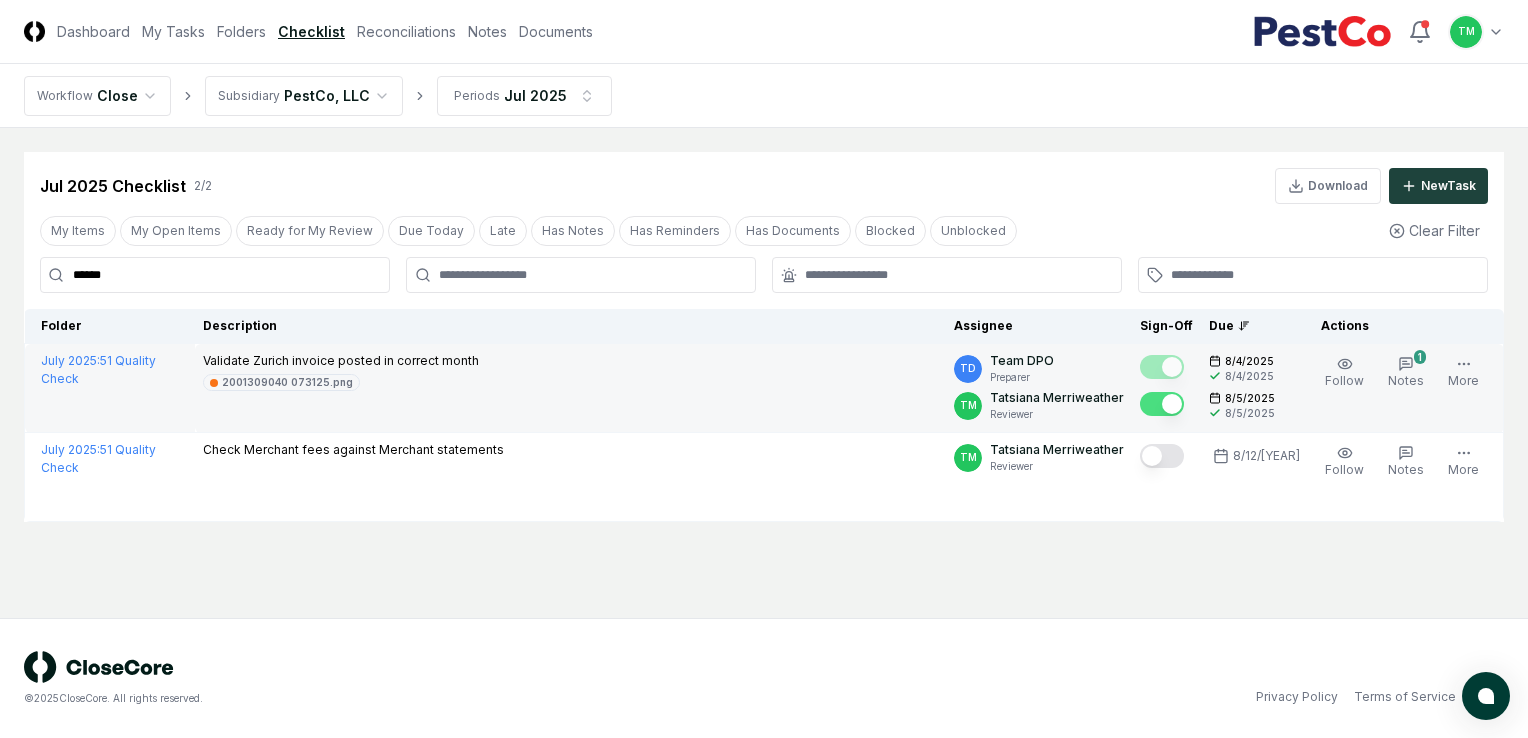 drag, startPoint x: 165, startPoint y: 234, endPoint x: 143, endPoint y: 333, distance: 101.414986 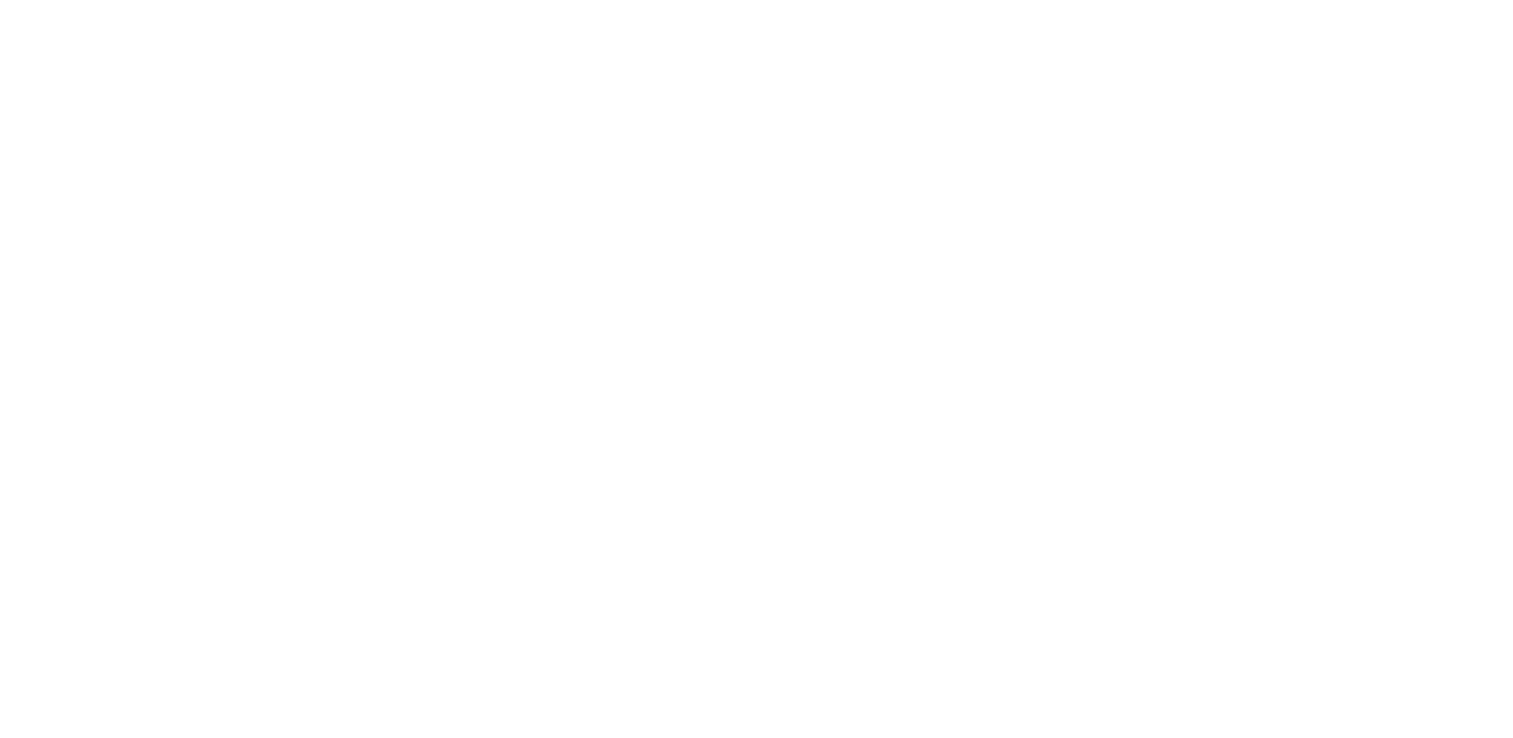 scroll, scrollTop: 0, scrollLeft: 0, axis: both 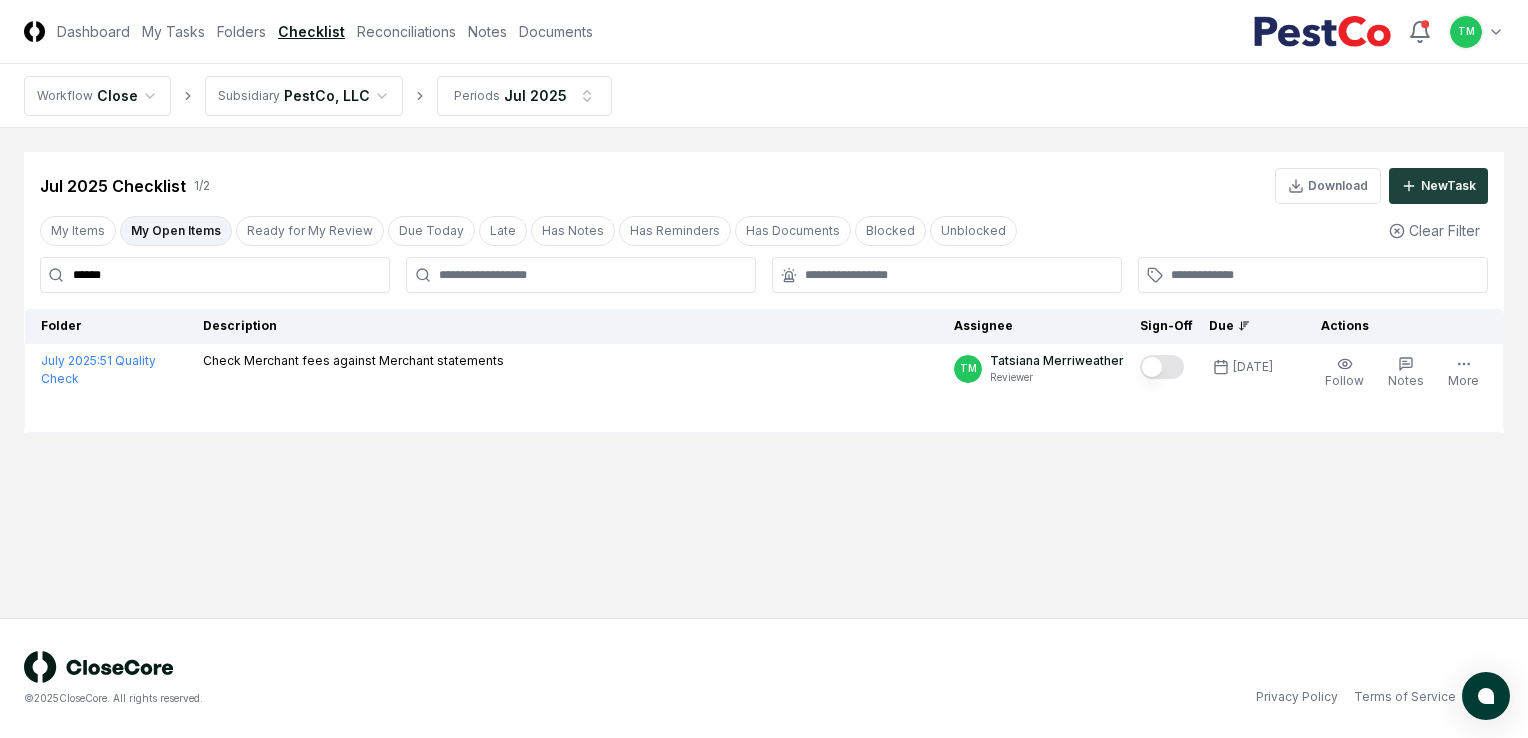 click on "My Open Items" at bounding box center (176, 231) 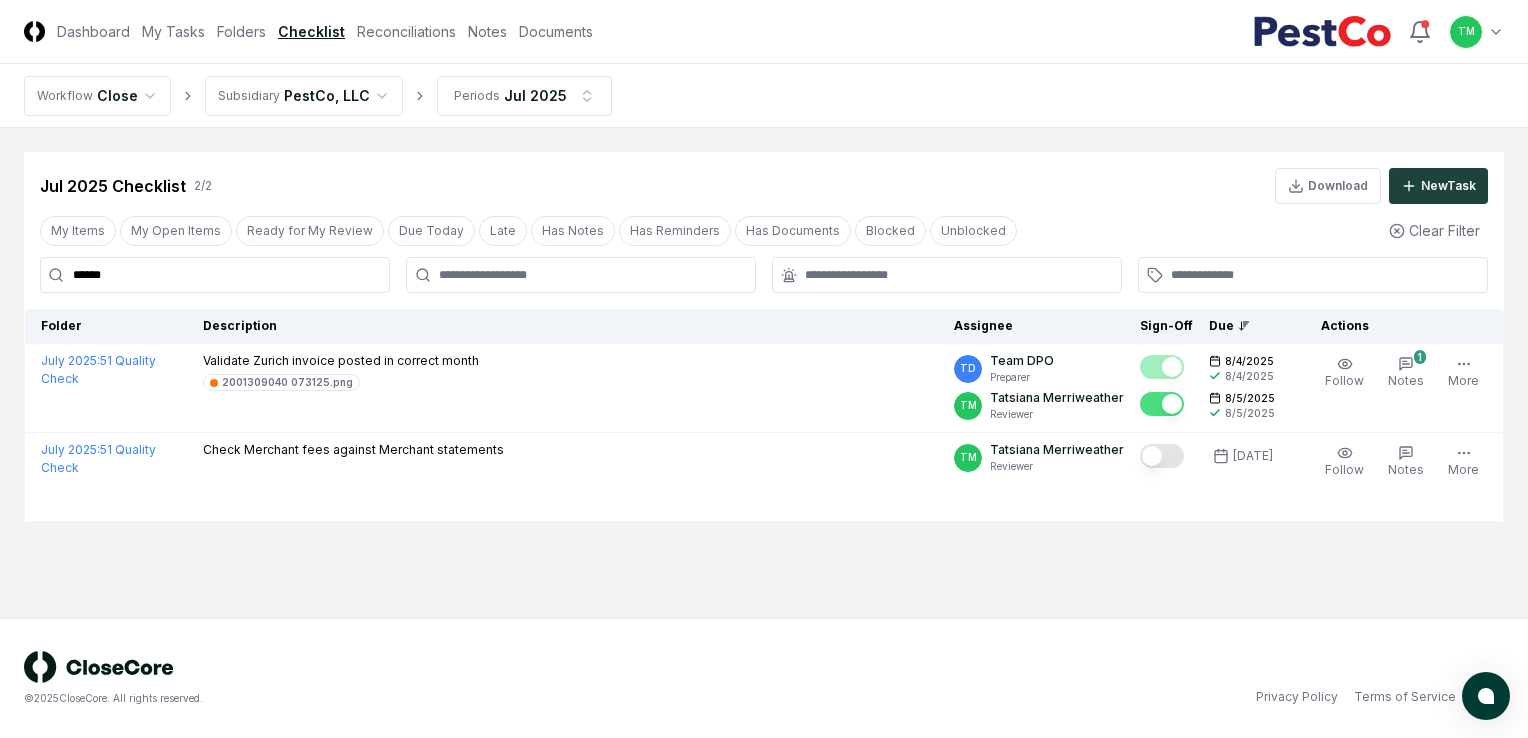 drag, startPoint x: 153, startPoint y: 268, endPoint x: -4, endPoint y: 227, distance: 162.26521 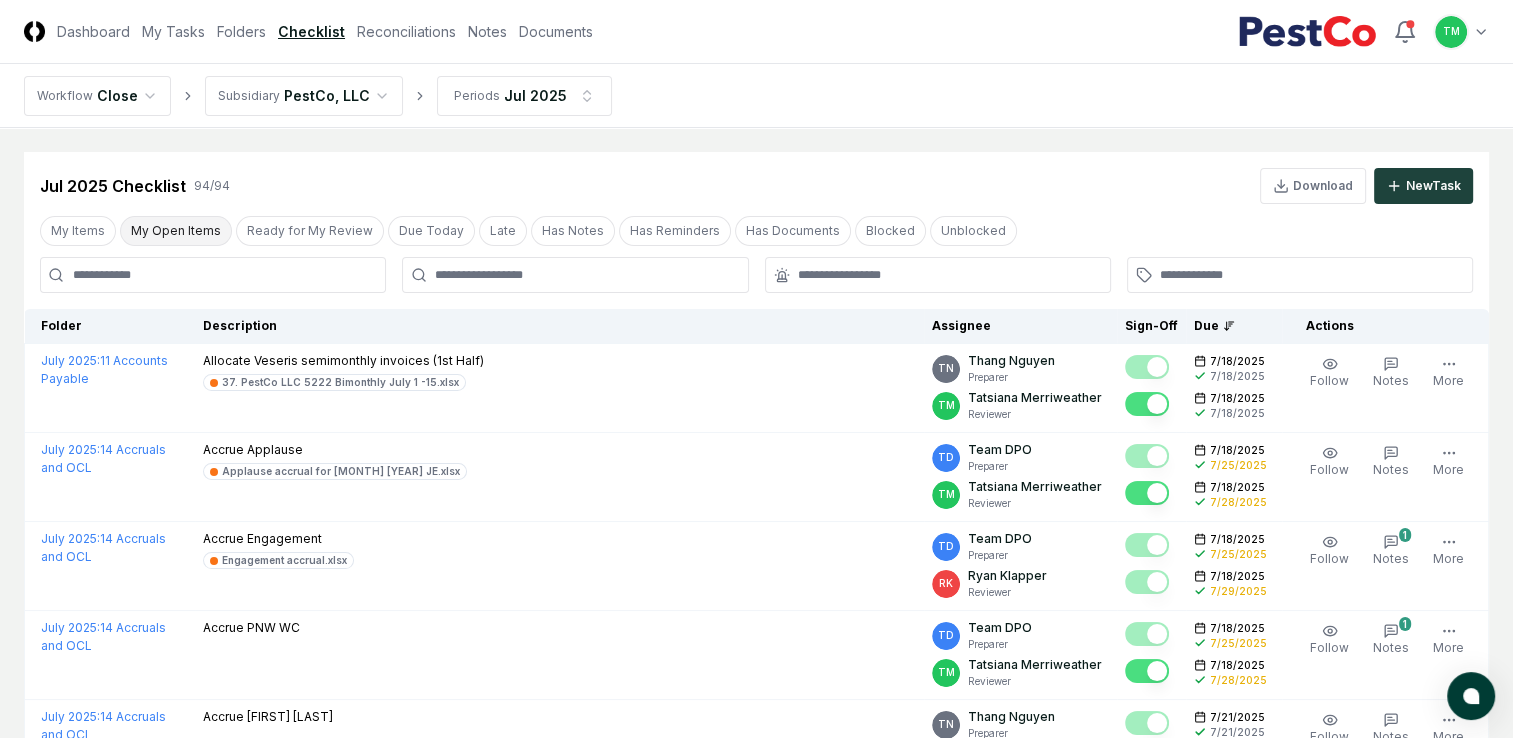 type 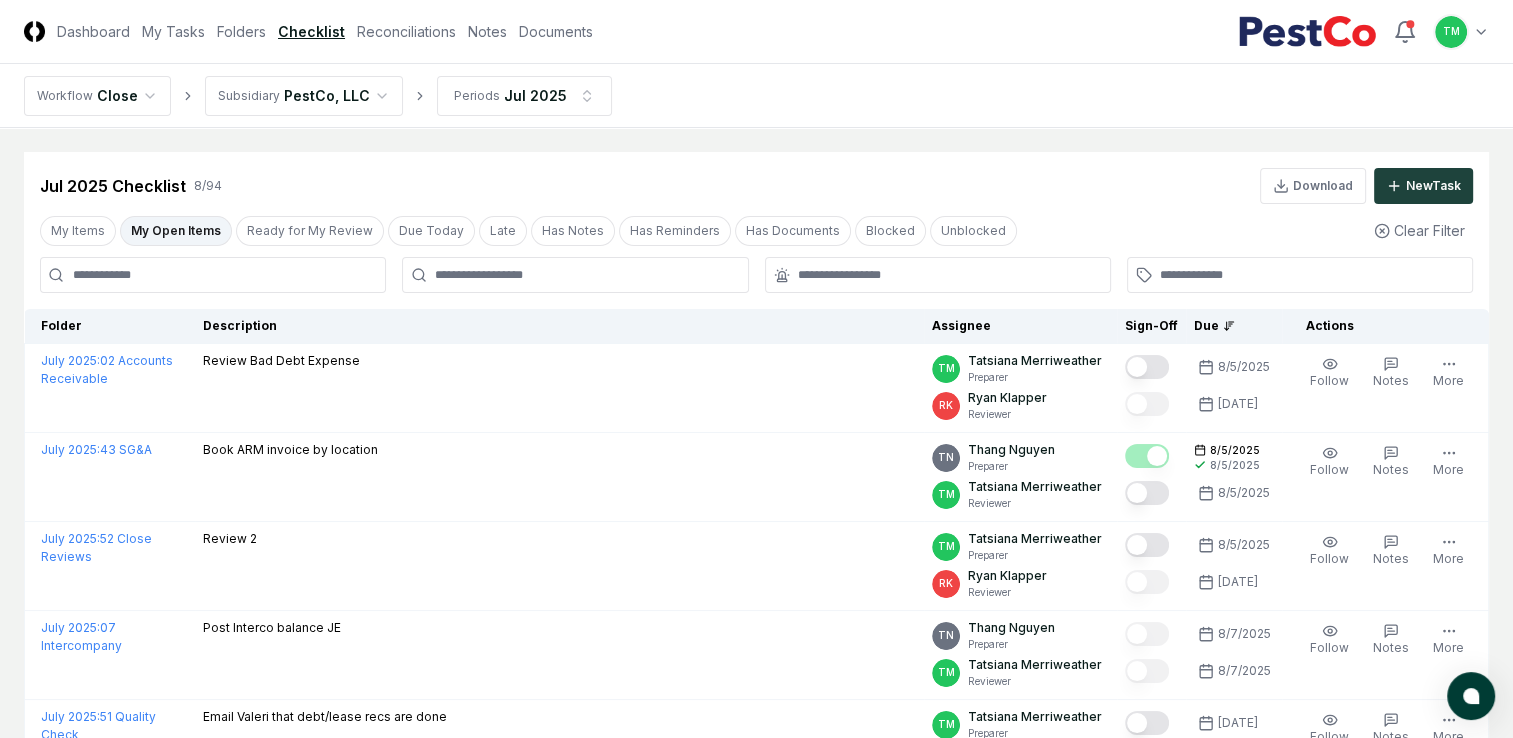 click on "My Open Items" at bounding box center (176, 231) 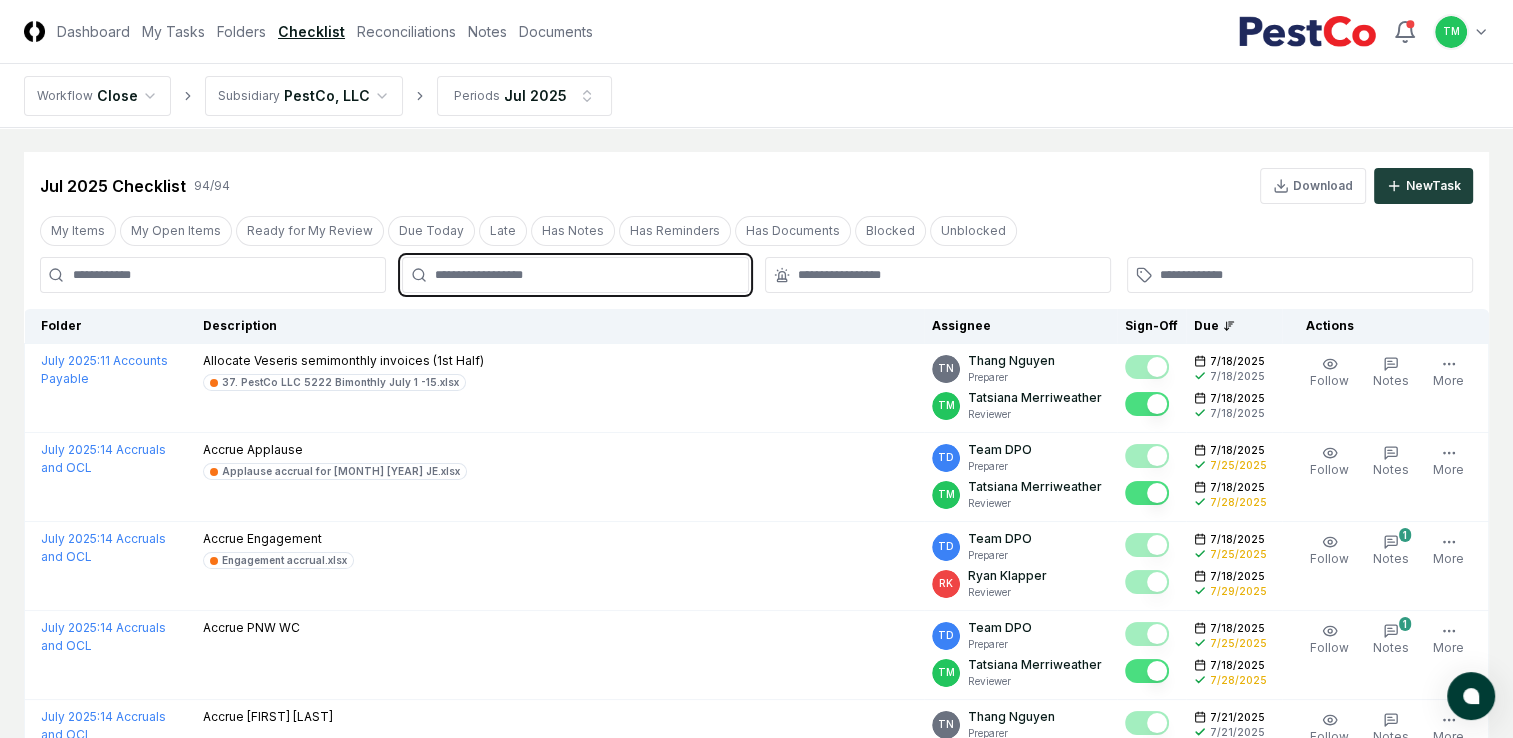 click at bounding box center [585, 275] 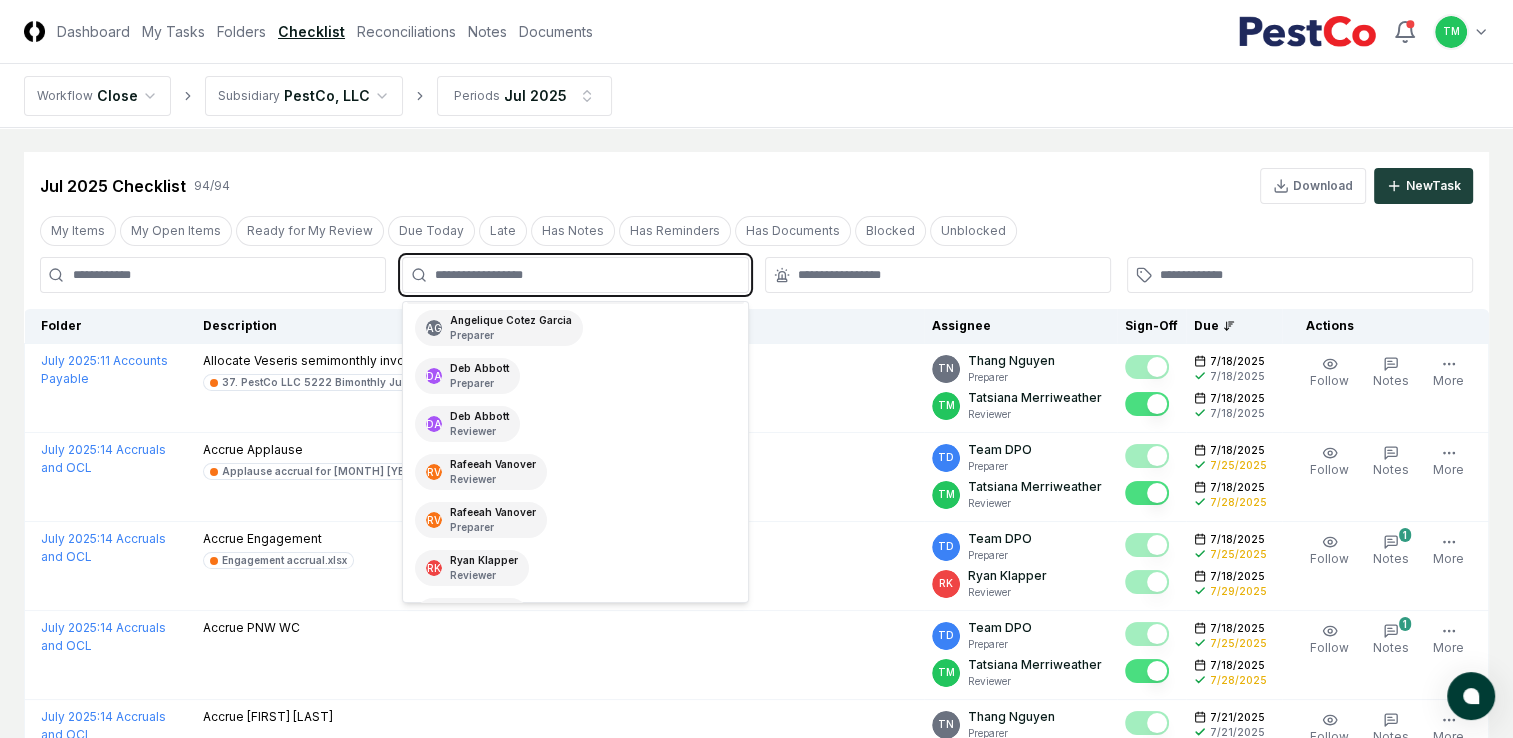 scroll, scrollTop: 300, scrollLeft: 0, axis: vertical 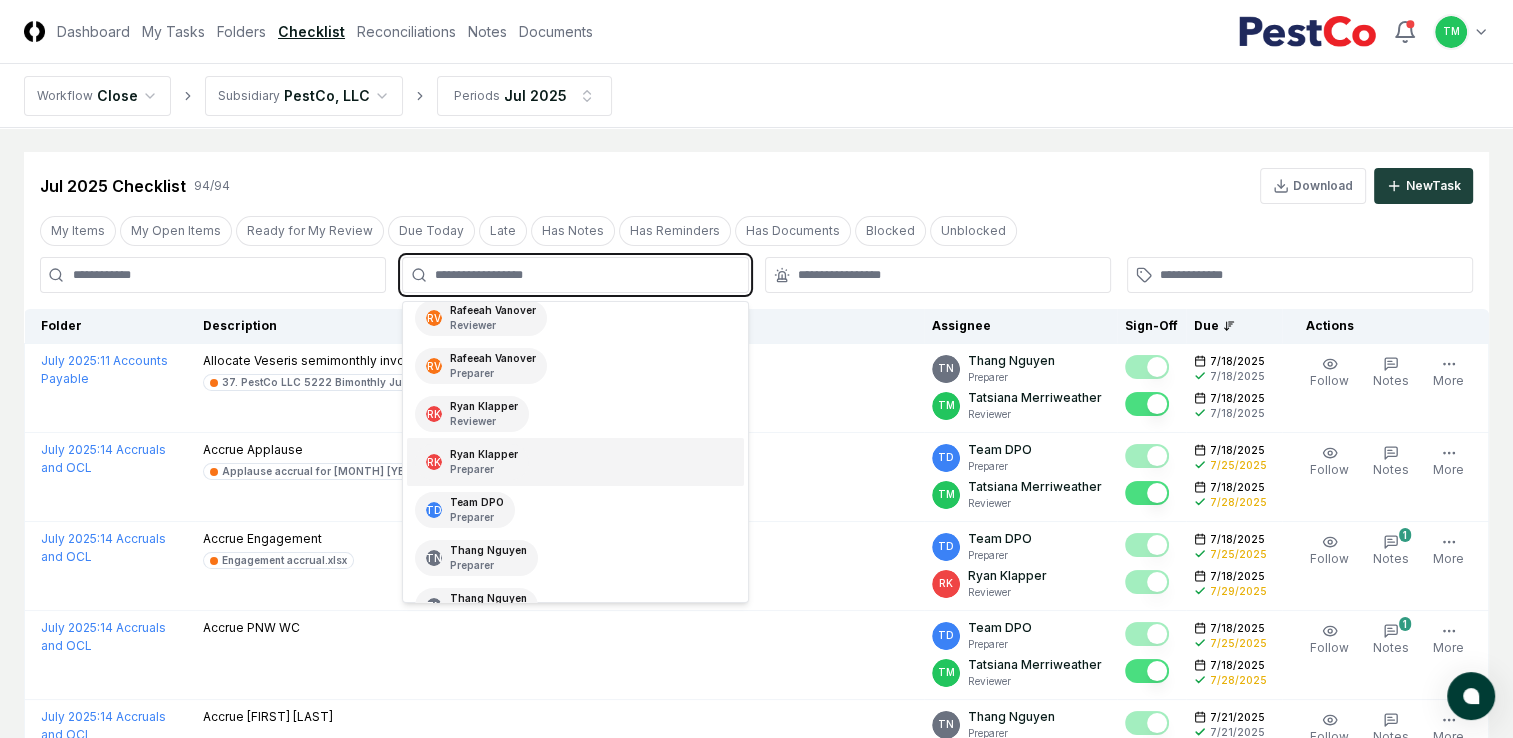 click on "RK Ryan Klapper Preparer" at bounding box center [472, 462] 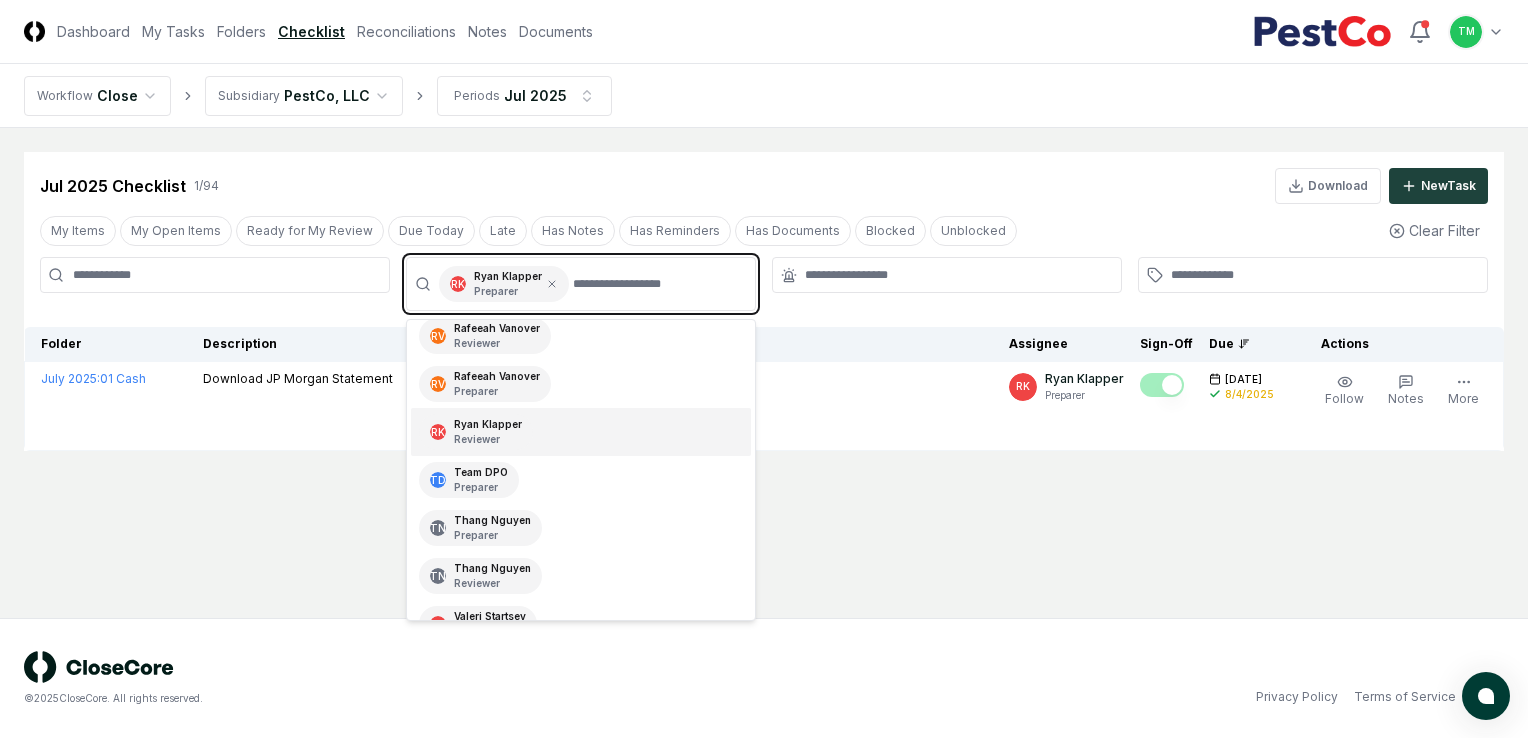 click on "Ryan Klapper Reviewer" at bounding box center [488, 432] 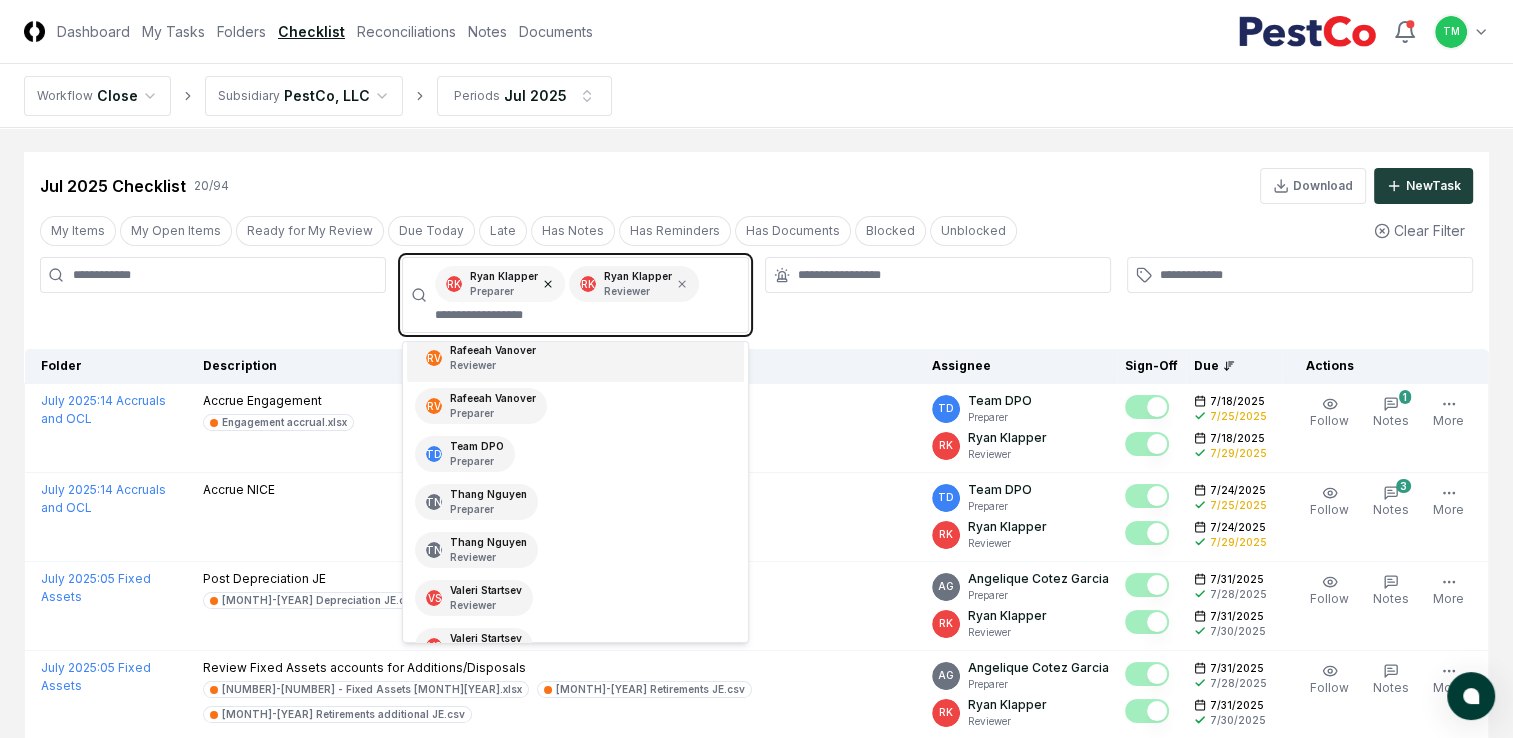 click 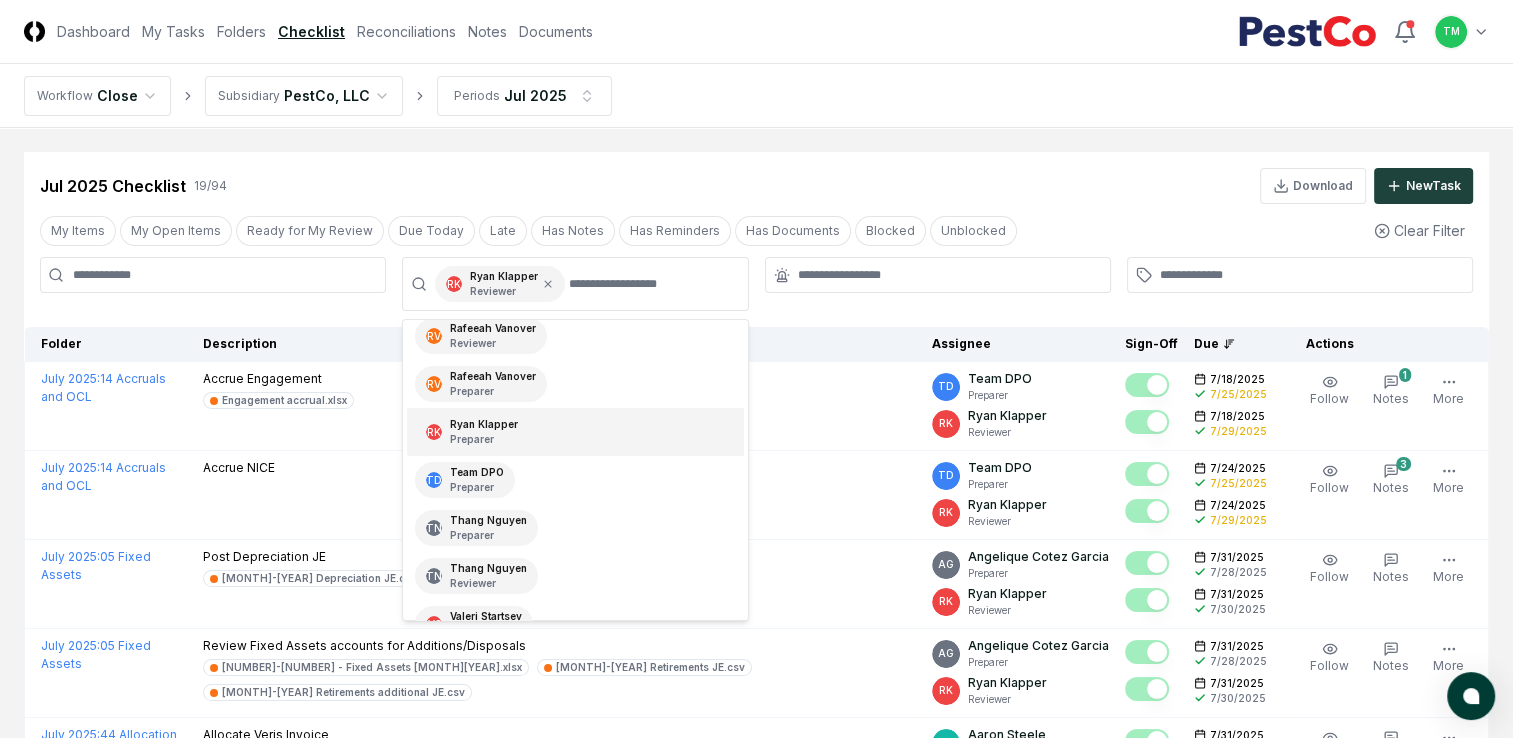 click on "CloseCore Dashboard My Tasks Folders Checklist Reconciliations Notes Documents Toggle navigation menu   TM Toggle user menu Workflow Close Subsidiary PestCo, LLC Periods Jul 2025 Cancel Reassign Jul 2025 Checklist 19 / 94 Download New  Task My Items My Open Items Ready for My Review Due Today Late Has Notes Has Reminders Has Documents Blocked Unblocked Clear Filter RK Ryan Klapper Reviewer TM Tatsiana Merriweather Preparer TM Tatsiana Merriweather Reviewer AS Aaron Steele Preparer AG Angelique Cotez Garcia Preparer DA Deb Abbott Preparer DA Deb Abbott Reviewer RV Rafeeah Vanover Reviewer RV Rafeeah Vanover Preparer RK Ryan Klapper Preparer TD Team DPO Preparer TN Thang Nguyen Preparer TN Thang Nguyen Reviewer VS Valeri Startsev Reviewer VS Valeri Startsev Preparer Folder Description Assignee Sign-Off   Due Actions July 2025 :  14 Accruals and OCL Accrue Engagement Engagement accrual.xlsx TD Team DPO Preparer RK Ryan Klapper Reviewer 7/18/2025 7/25/2025 7/18/2025 7/29/2025 Follow 1 Notes 1 Upload Reminder :" at bounding box center [756, 1098] 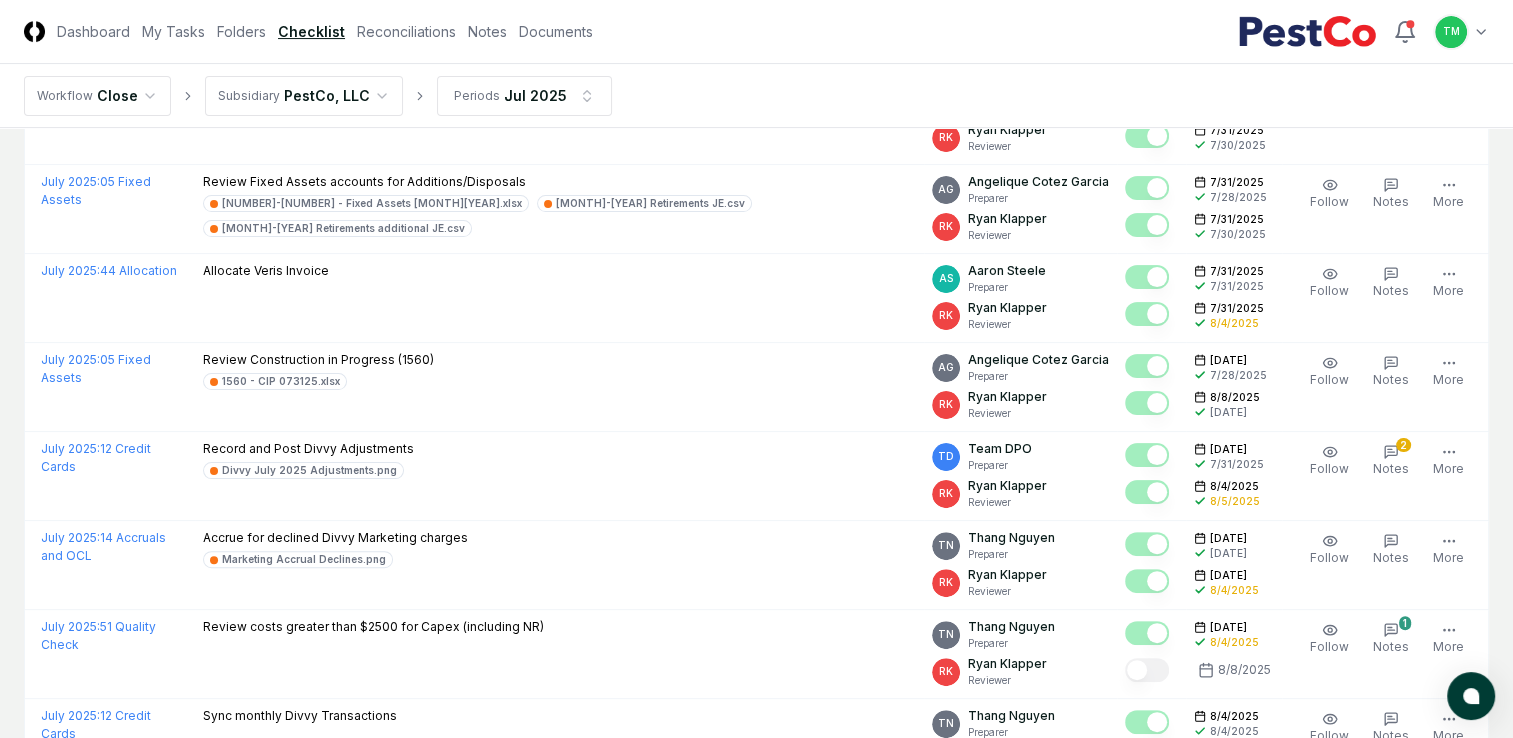 scroll, scrollTop: 500, scrollLeft: 0, axis: vertical 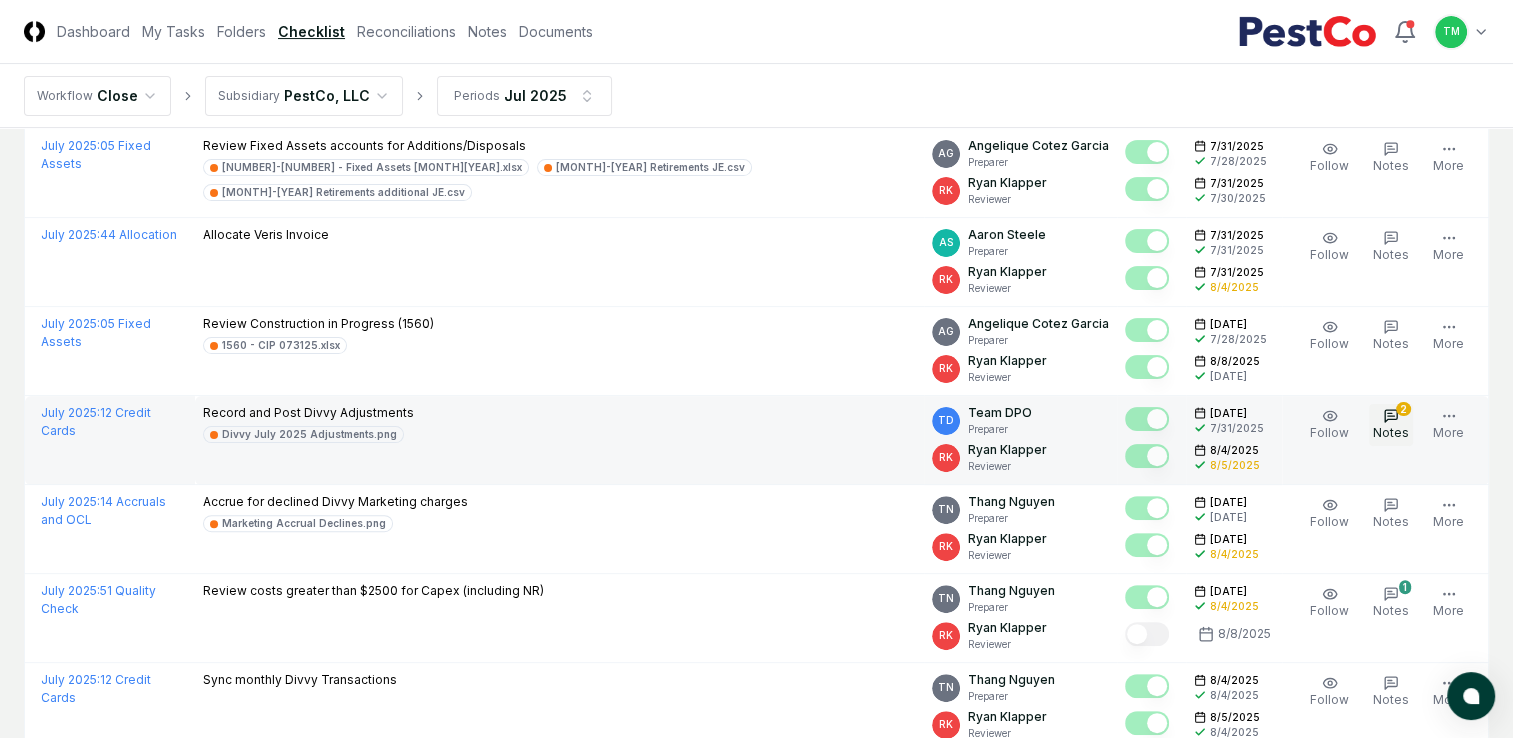 click 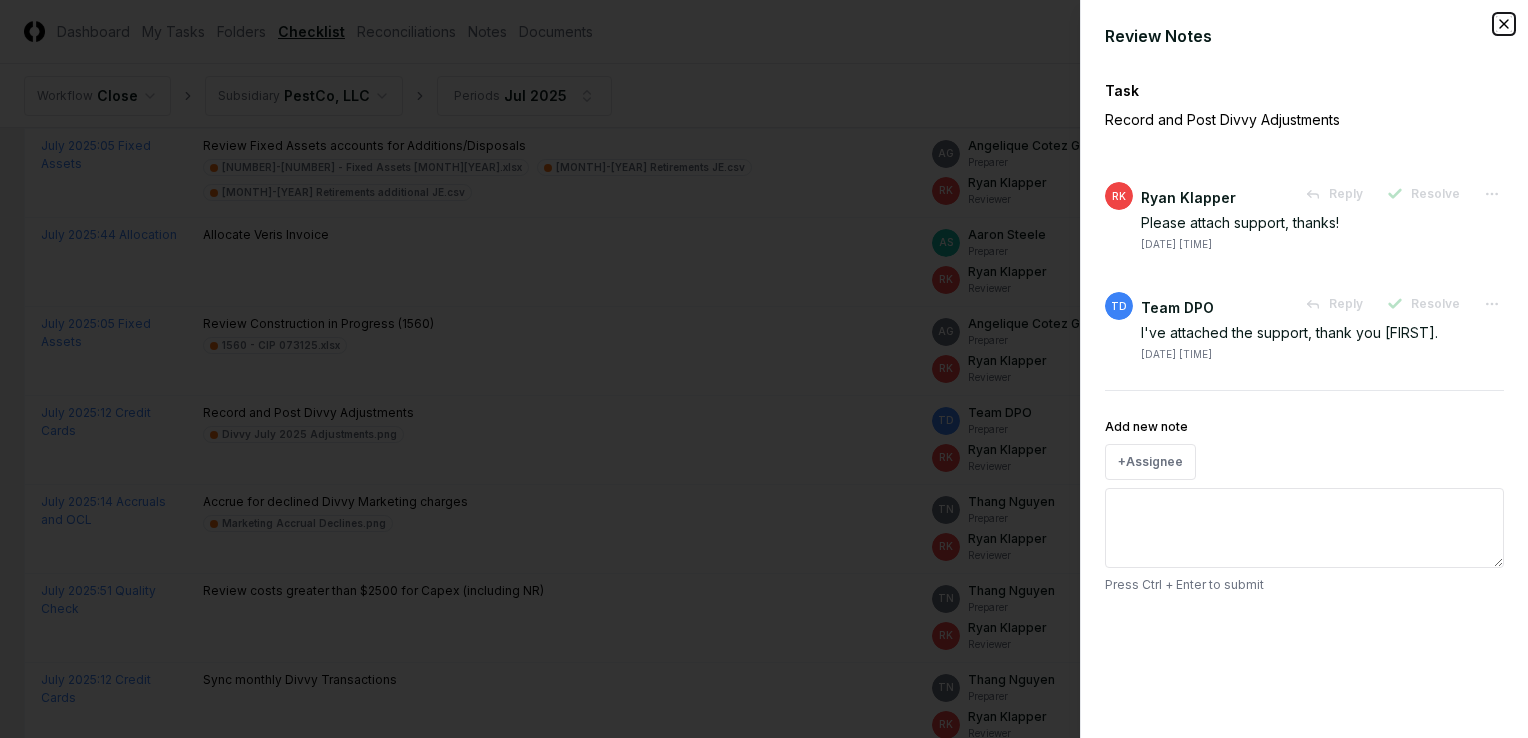 click 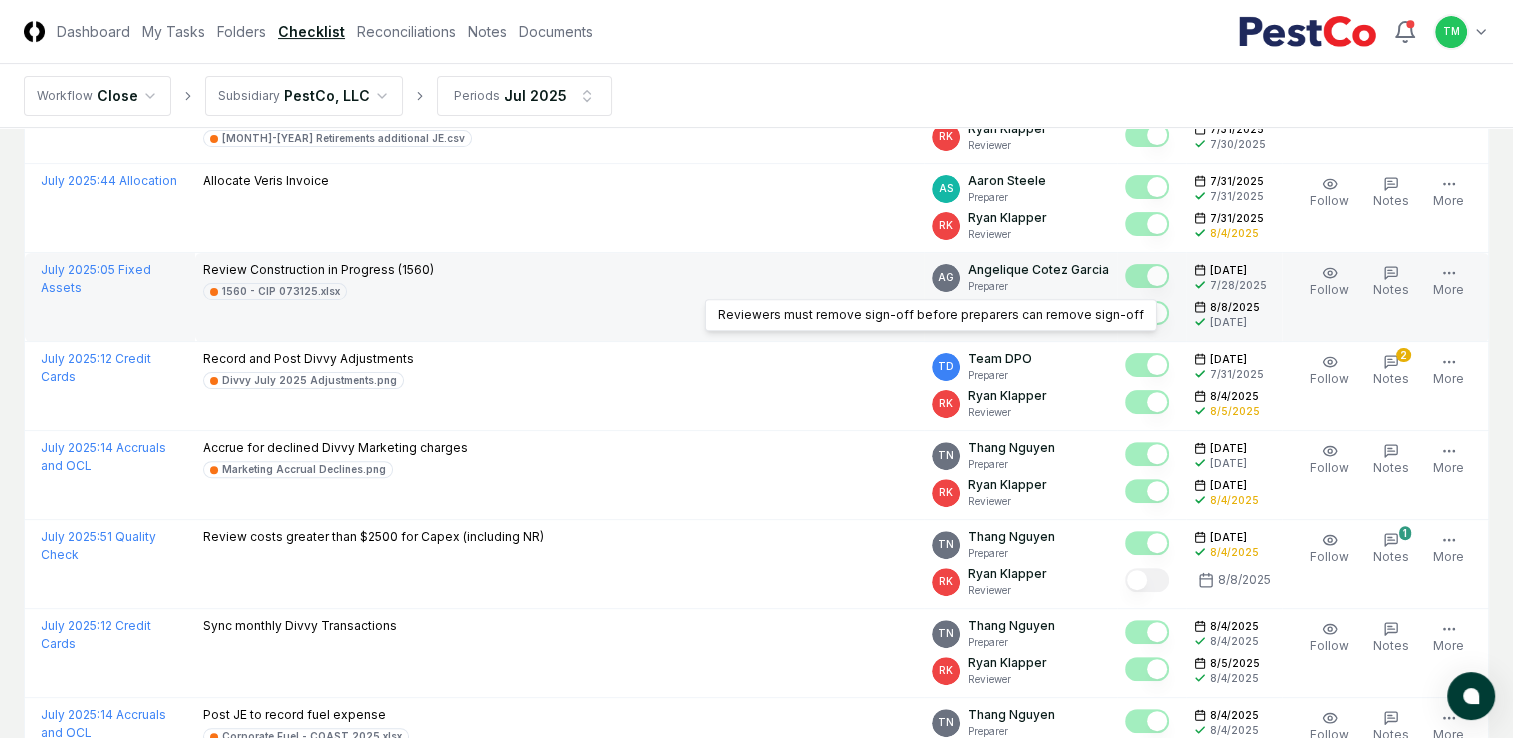 scroll, scrollTop: 600, scrollLeft: 0, axis: vertical 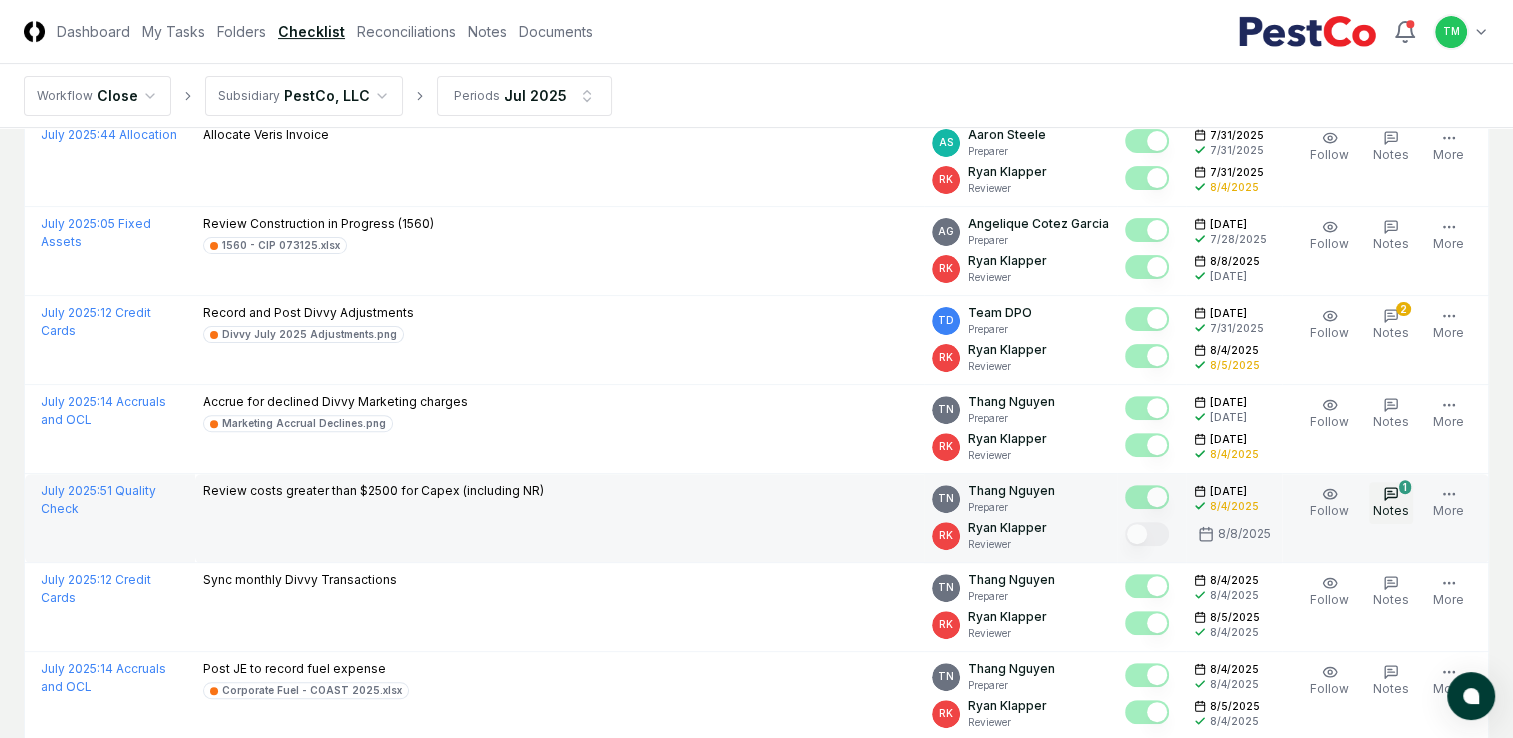 click 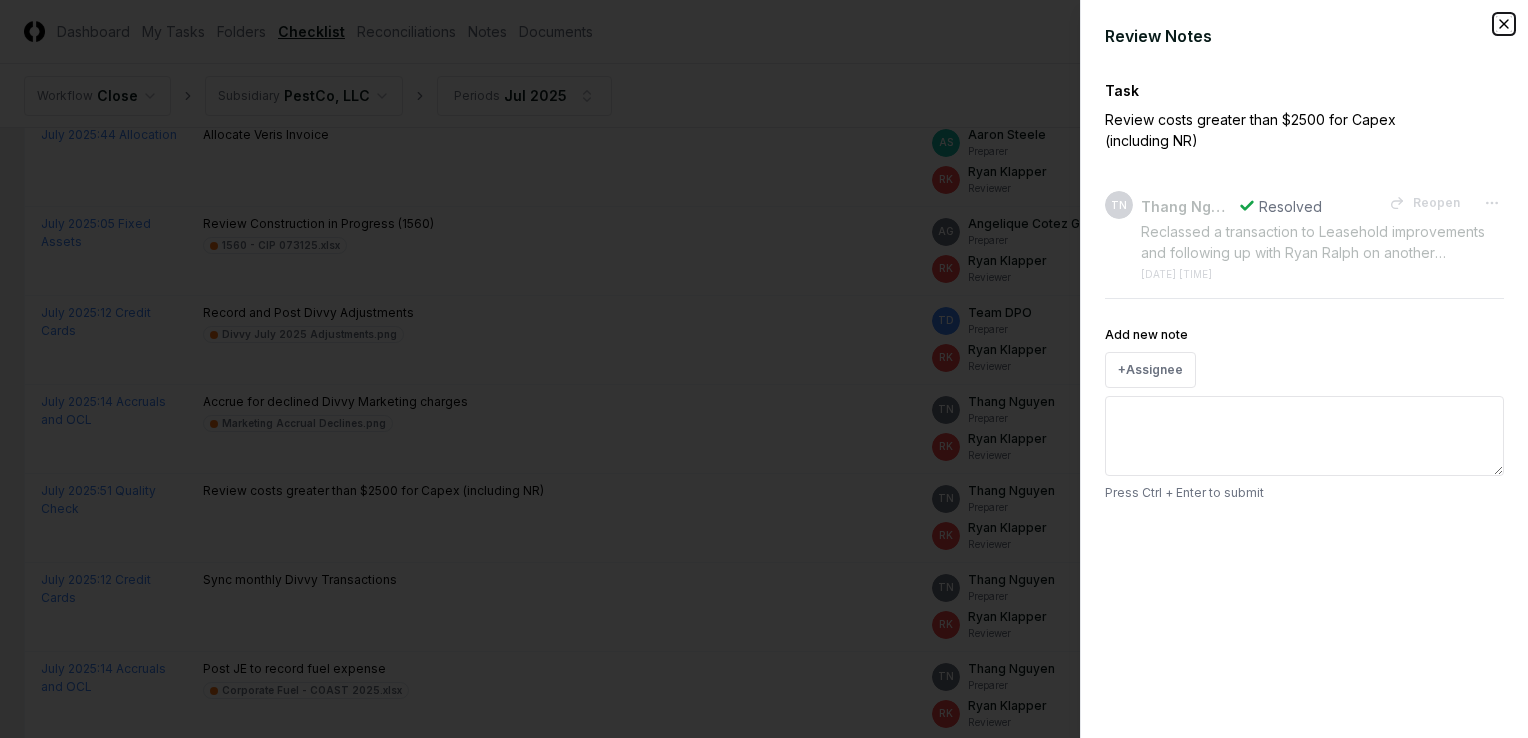 click 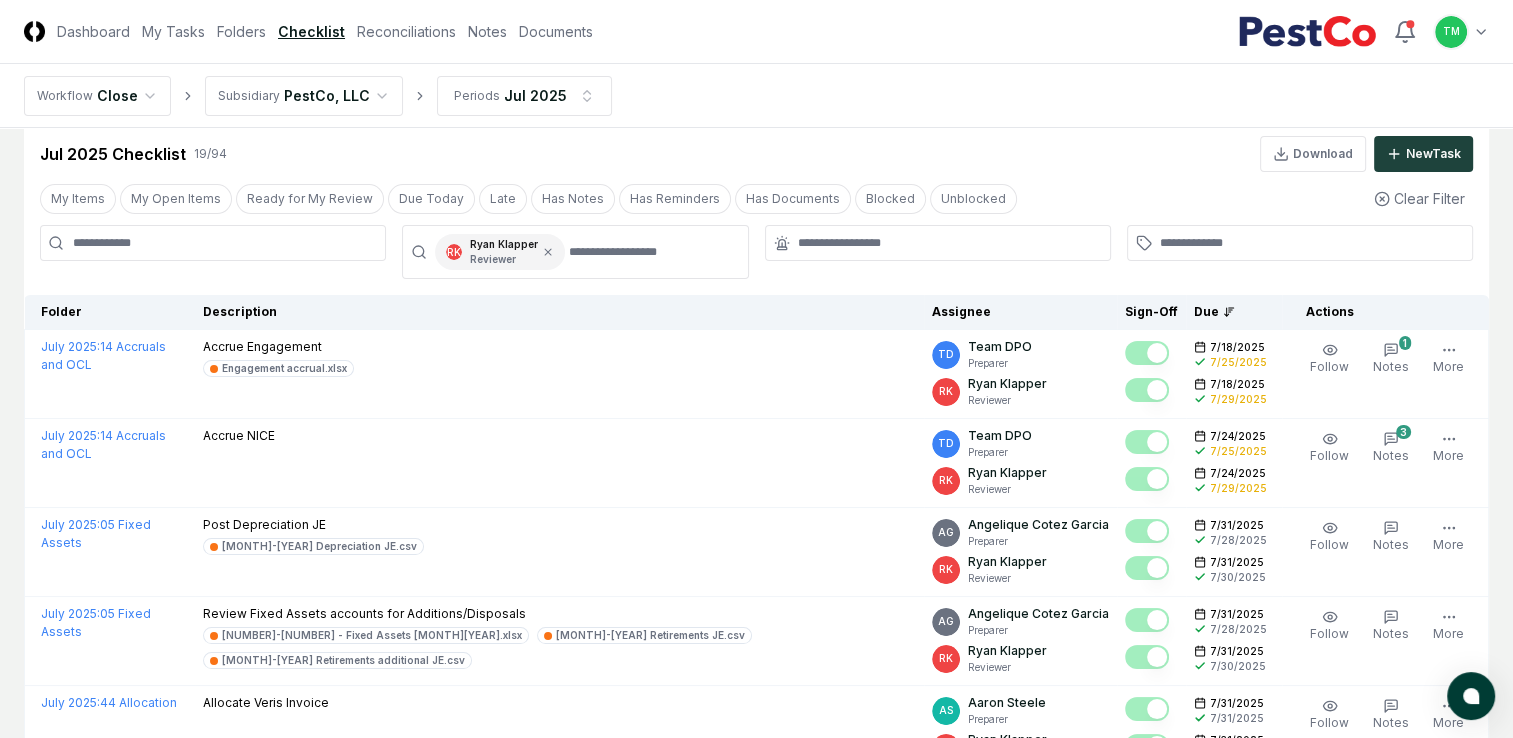 scroll, scrollTop: 0, scrollLeft: 0, axis: both 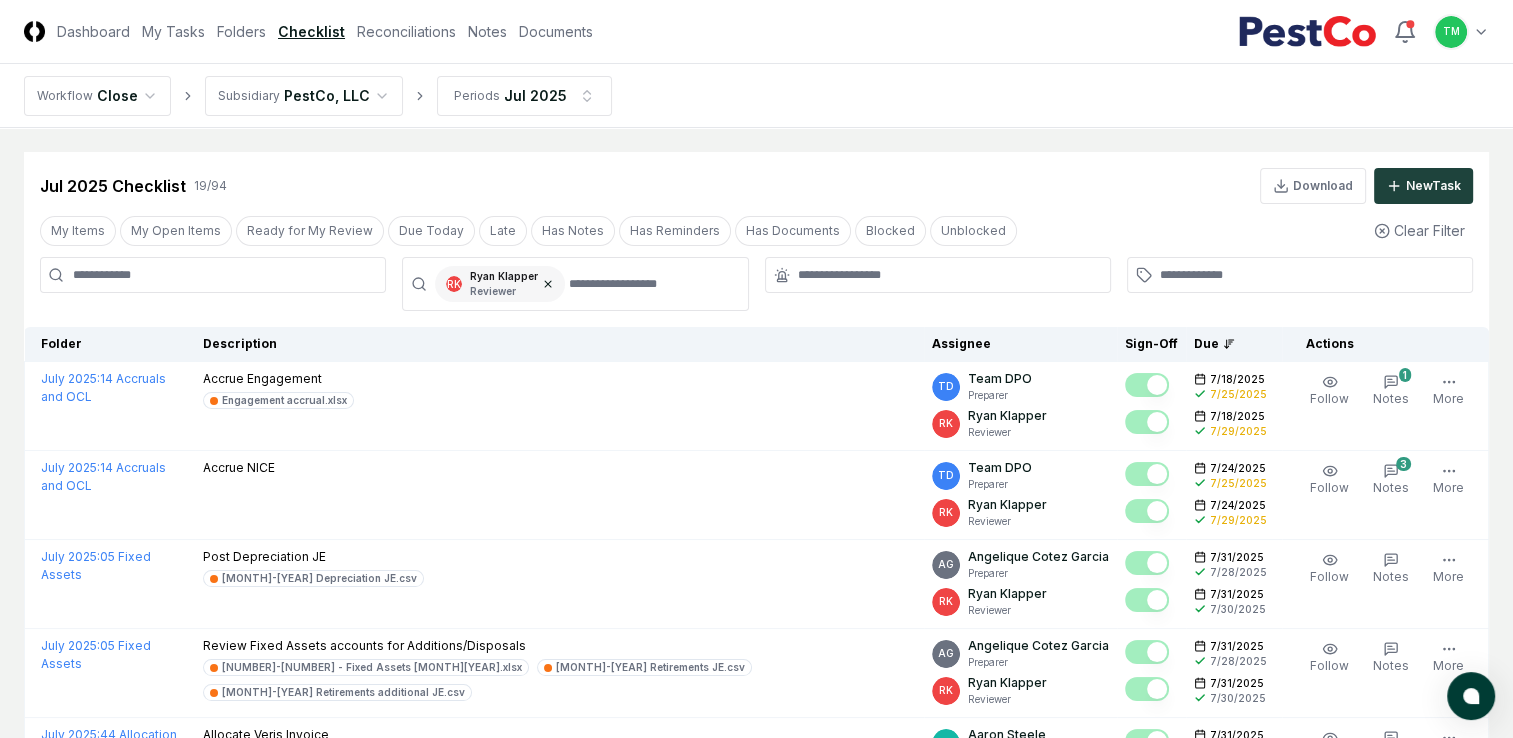 click 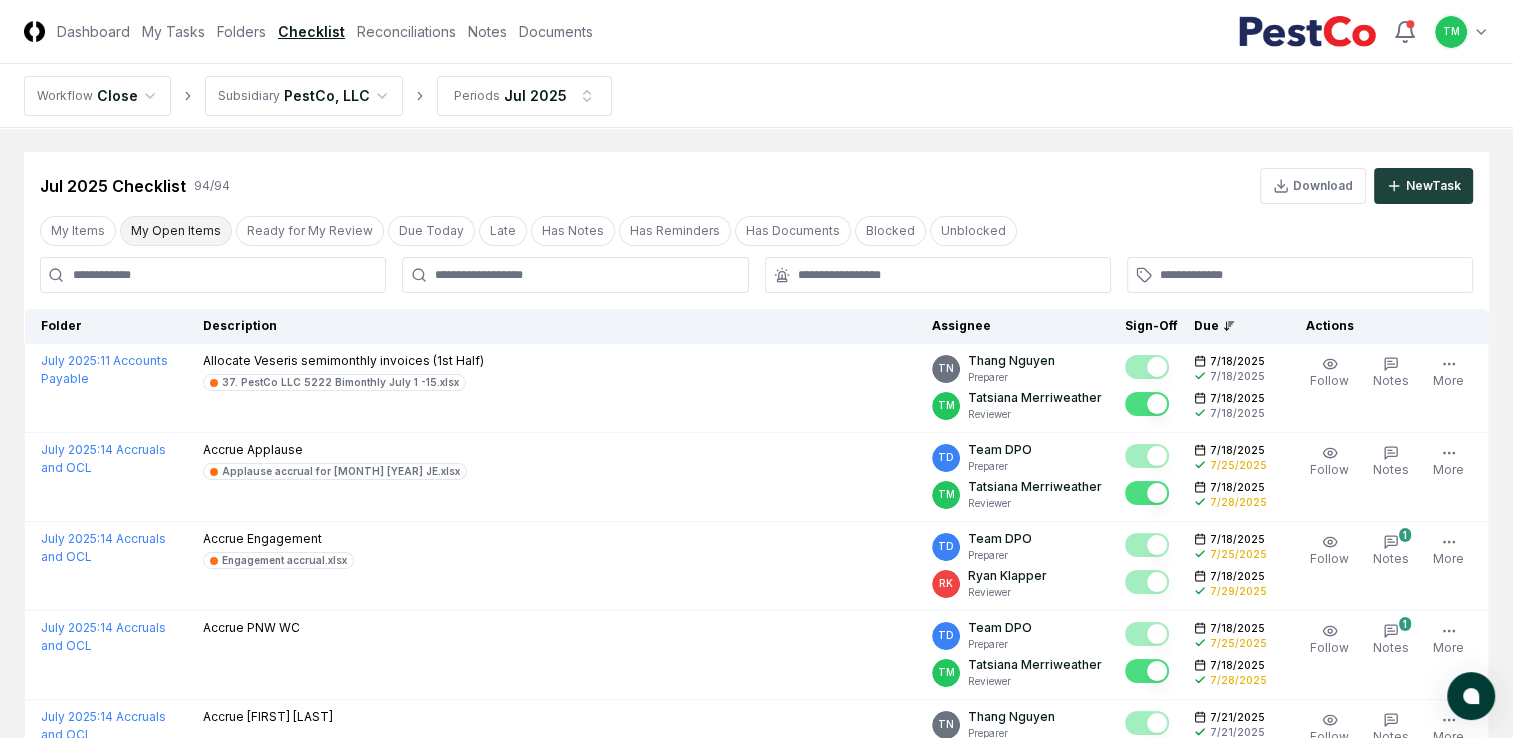 click on "My Open Items" at bounding box center (176, 231) 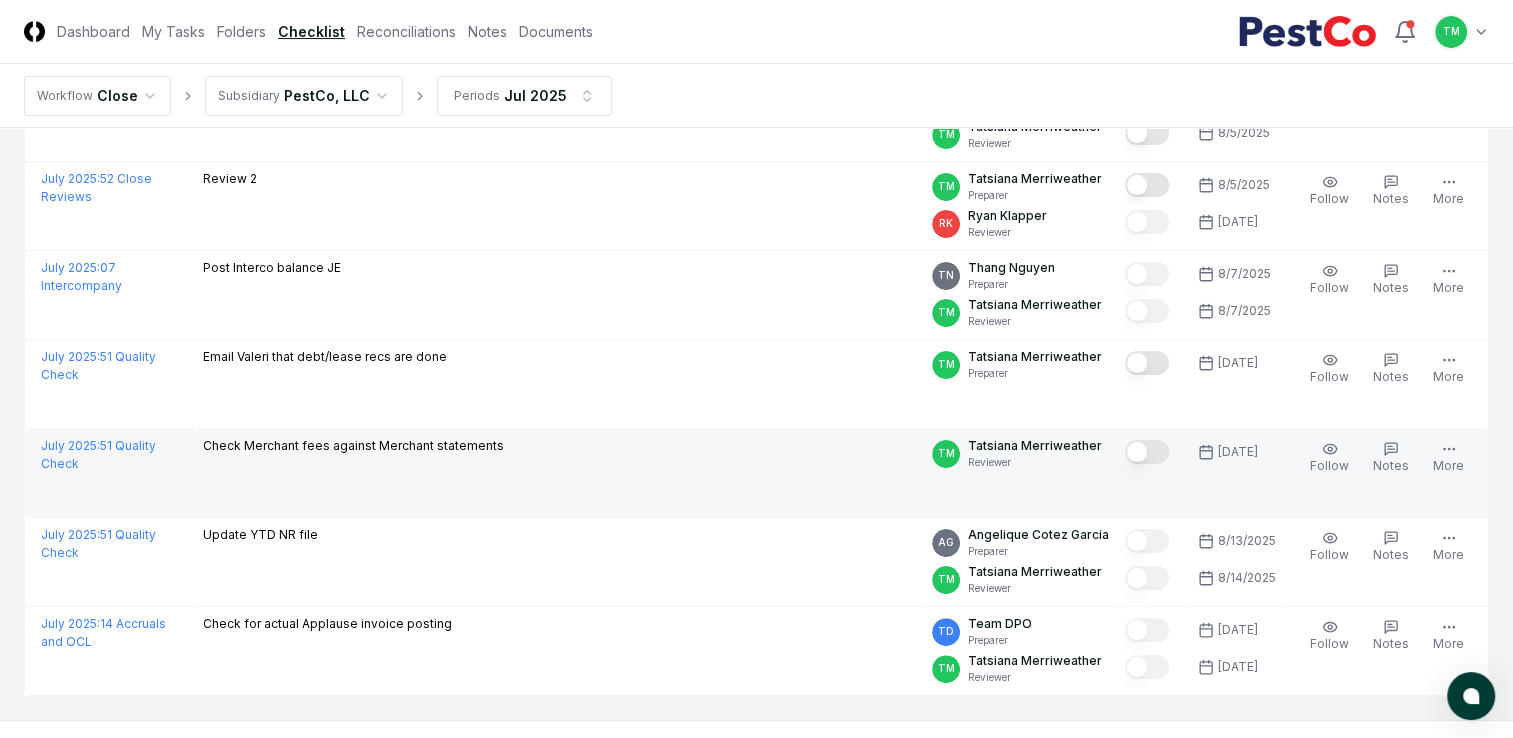 scroll, scrollTop: 300, scrollLeft: 0, axis: vertical 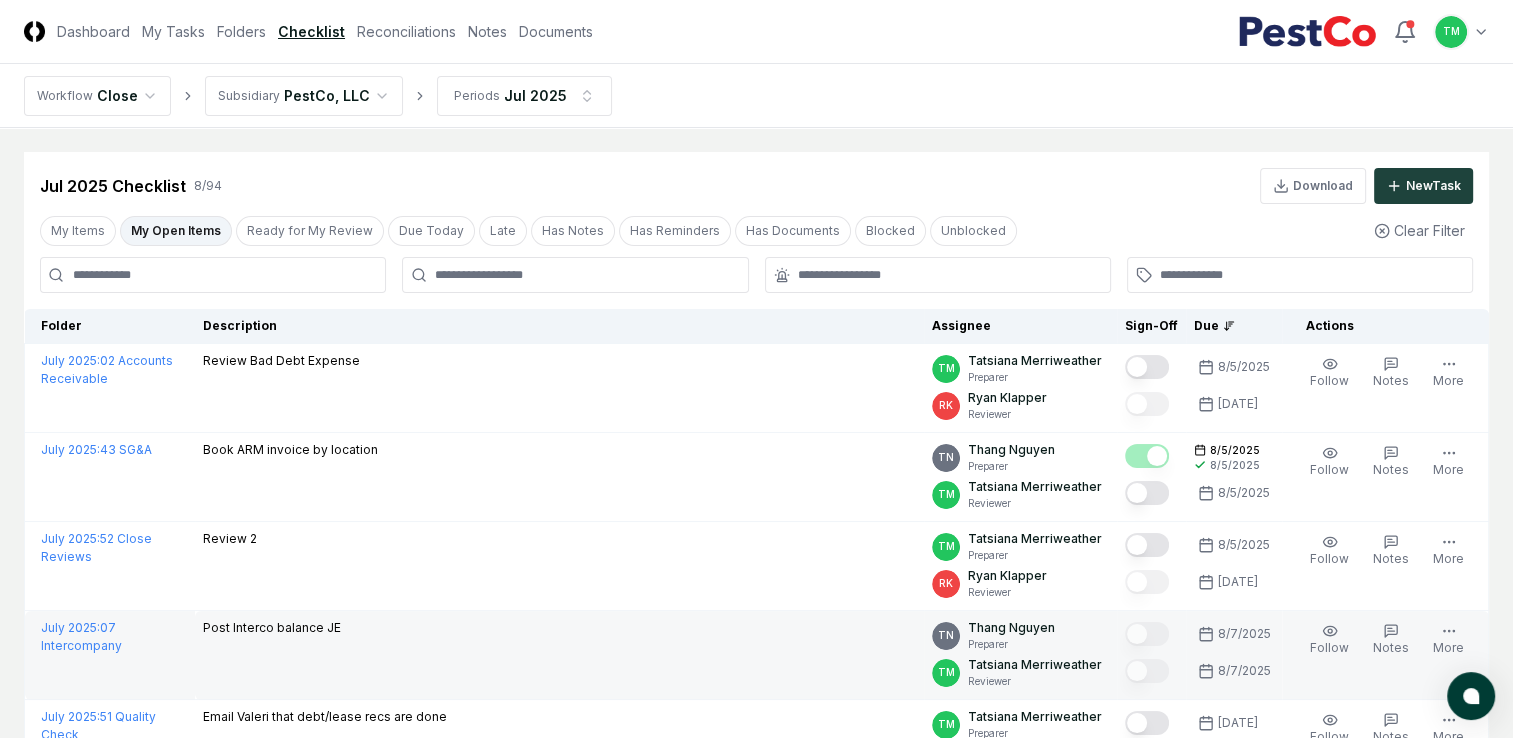 drag, startPoint x: 1154, startPoint y: 496, endPoint x: 982, endPoint y: 674, distance: 247.52374 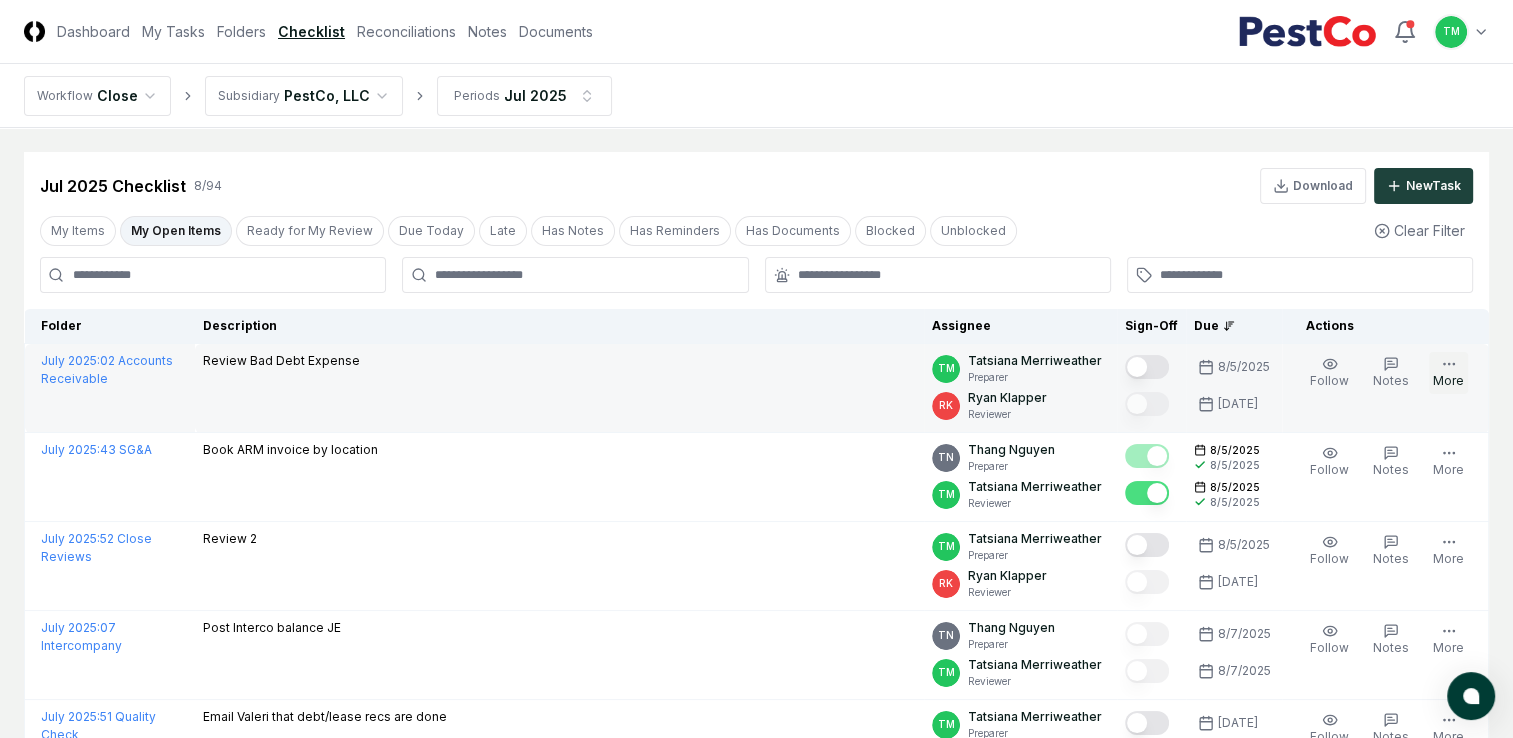 click on "More" at bounding box center [1448, 373] 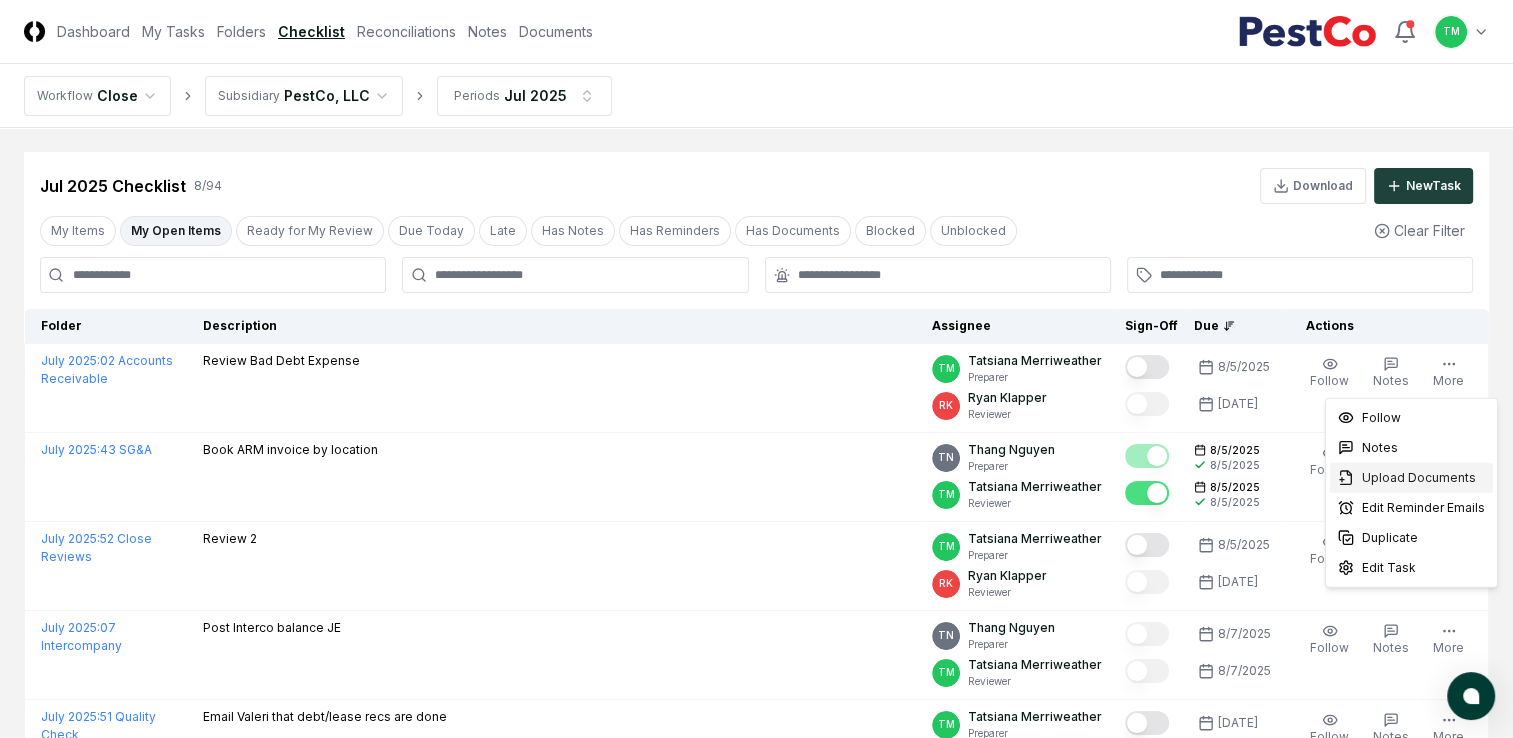 click on "Upload Documents" at bounding box center (1419, 478) 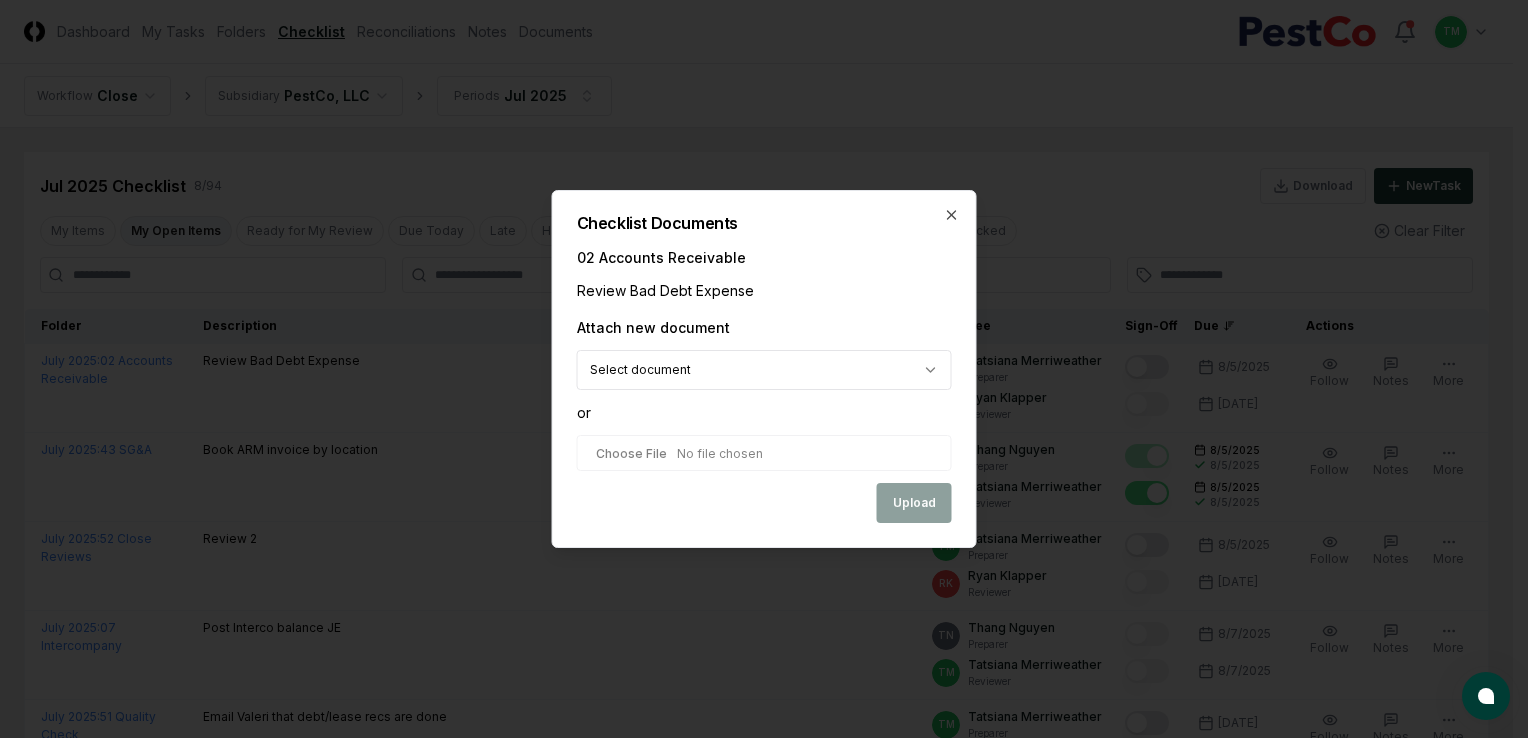 click at bounding box center [764, 453] 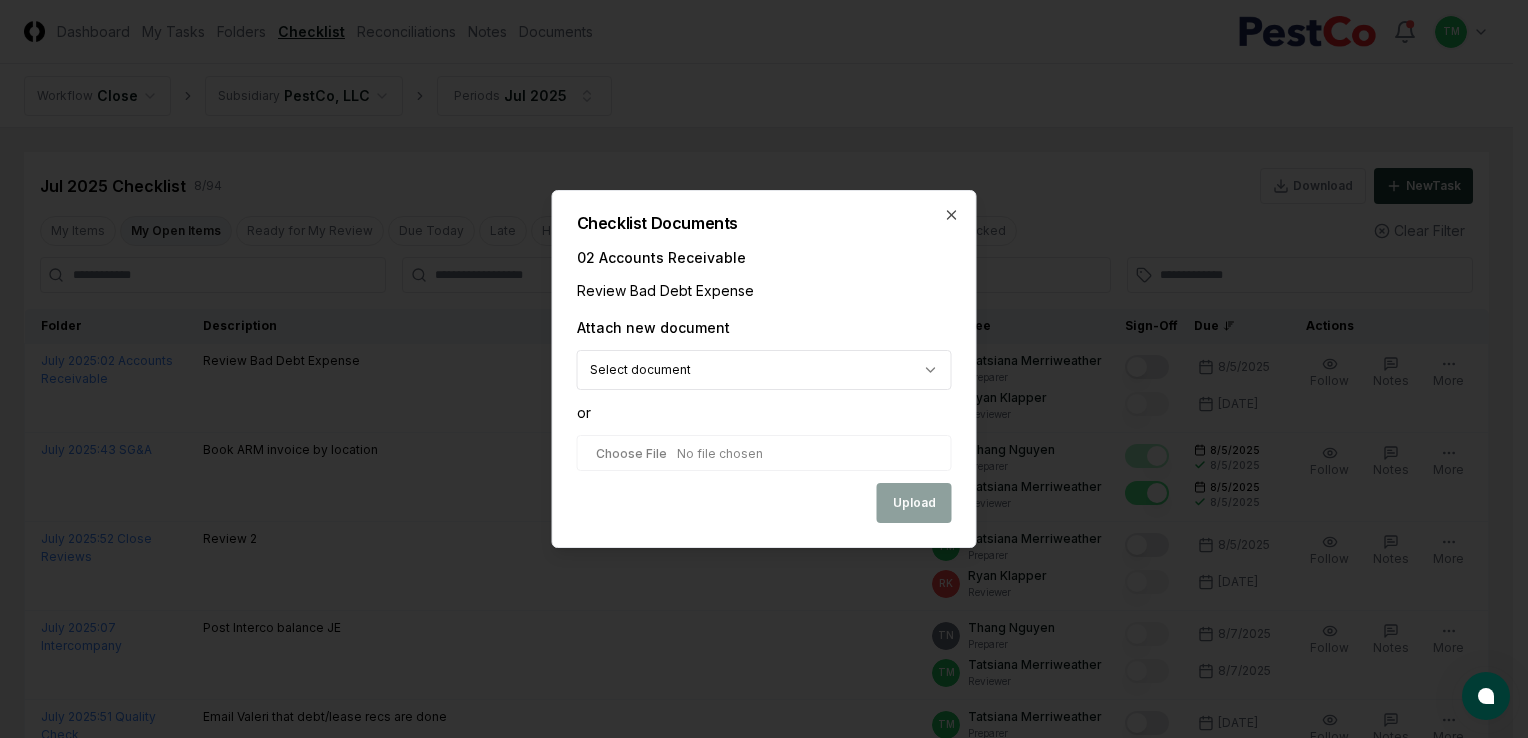 type on "**********" 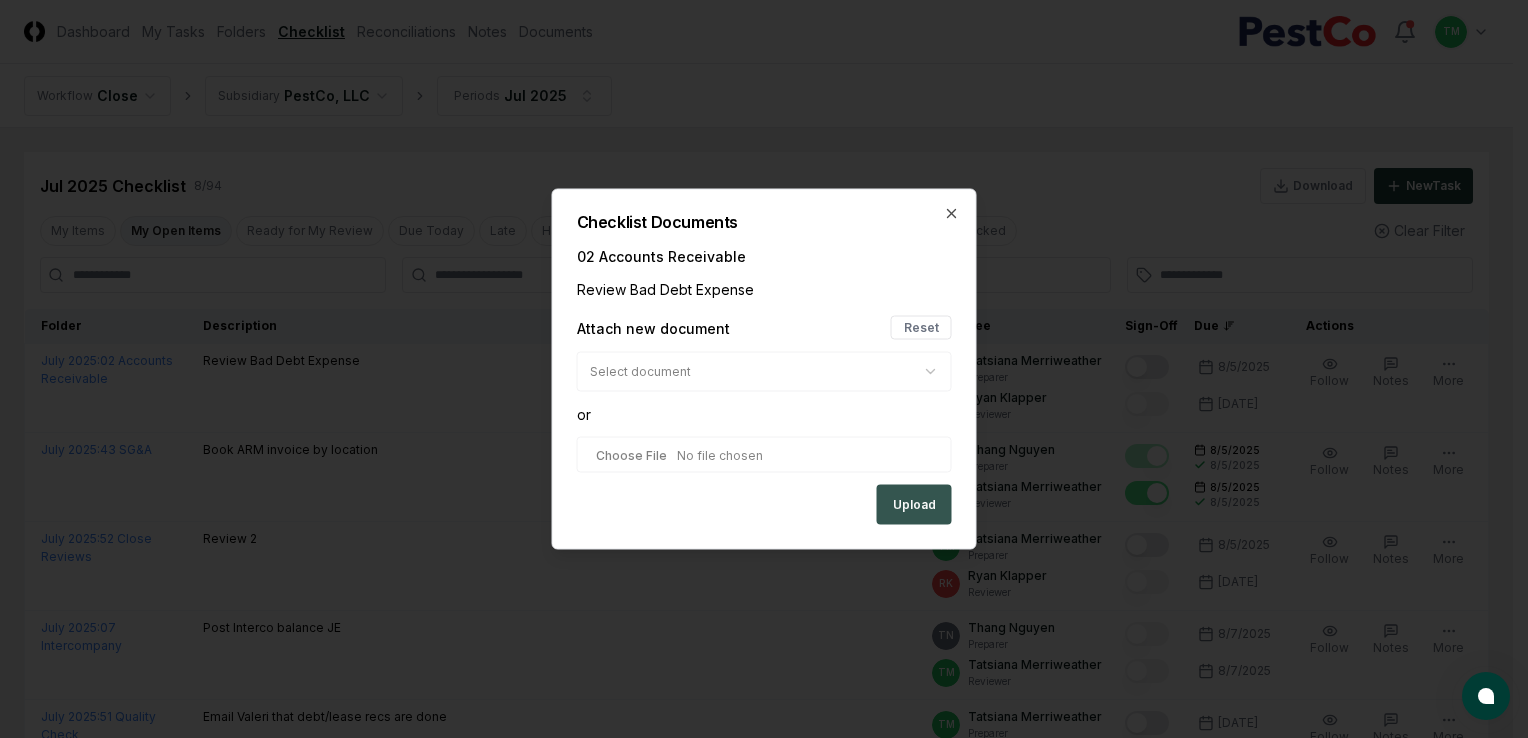 click on "Upload" at bounding box center (914, 505) 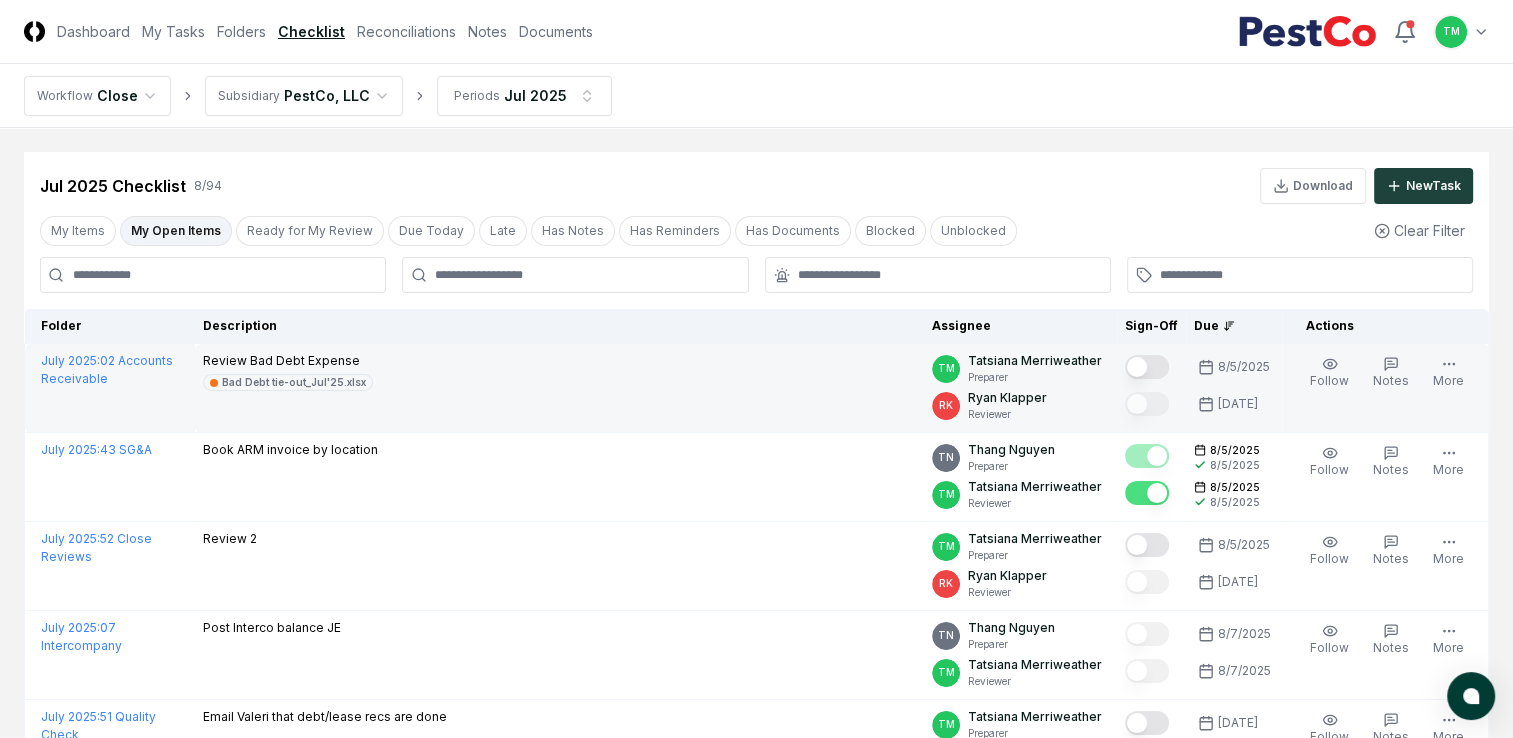 click at bounding box center (1147, 367) 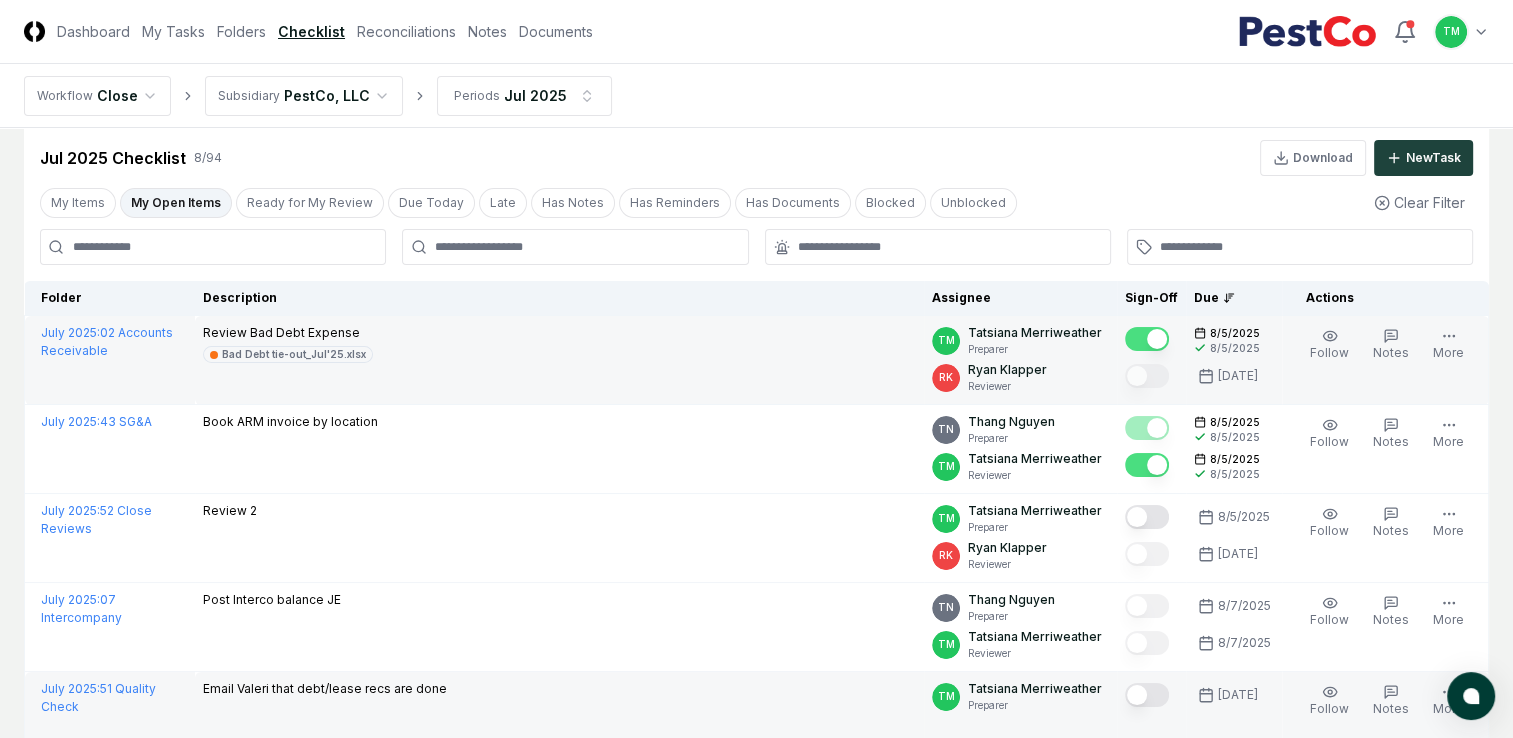 scroll, scrollTop: 0, scrollLeft: 0, axis: both 